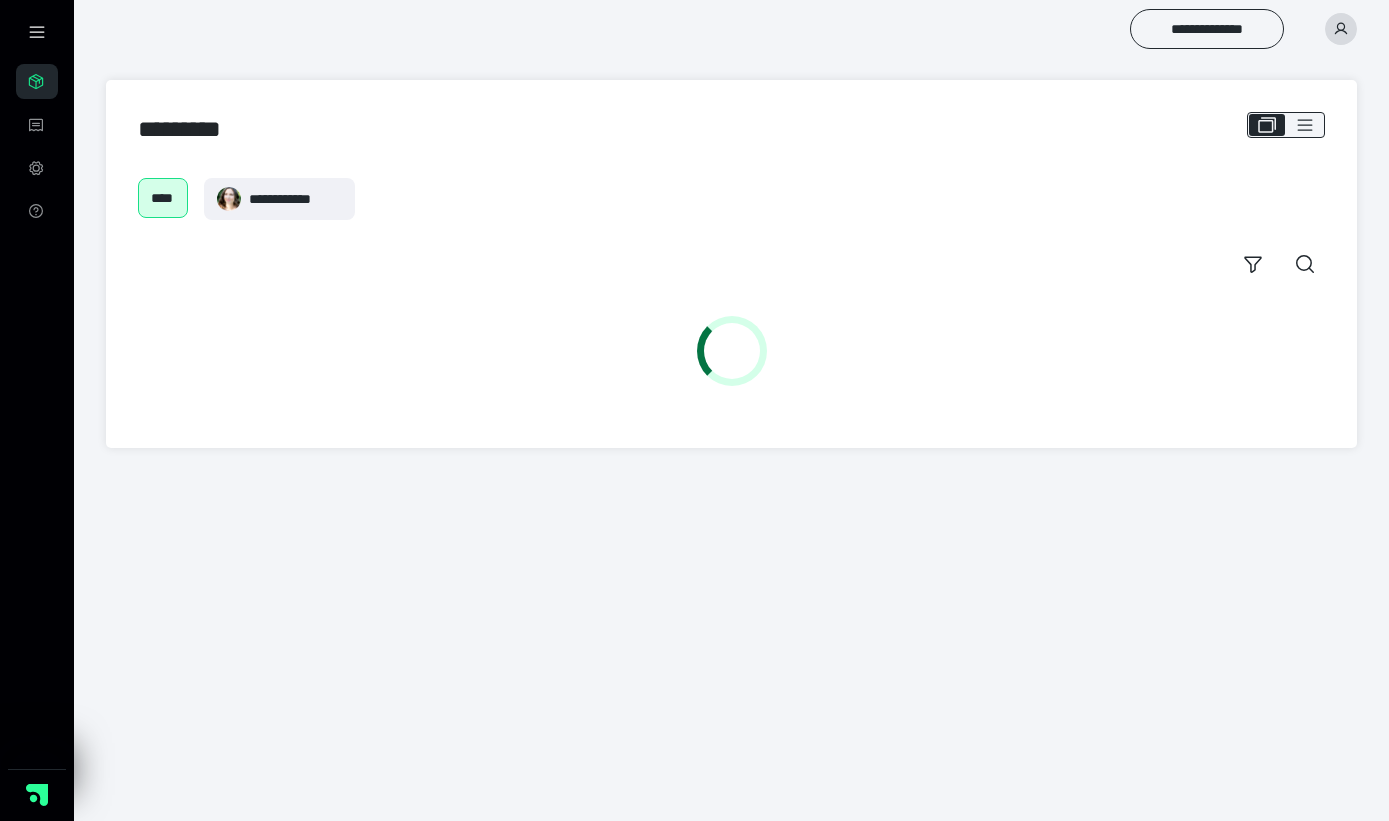 scroll, scrollTop: 0, scrollLeft: 0, axis: both 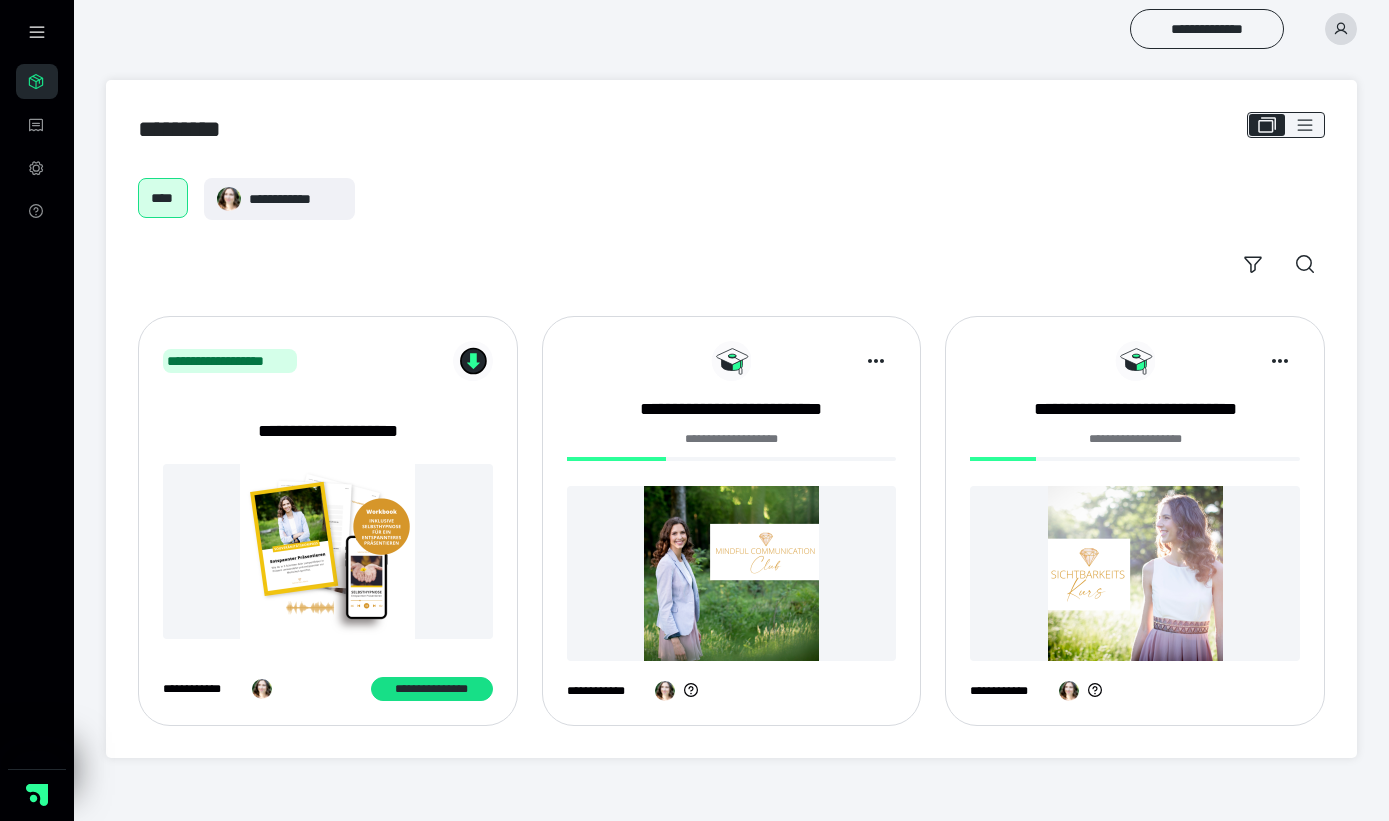 click at bounding box center (732, 573) 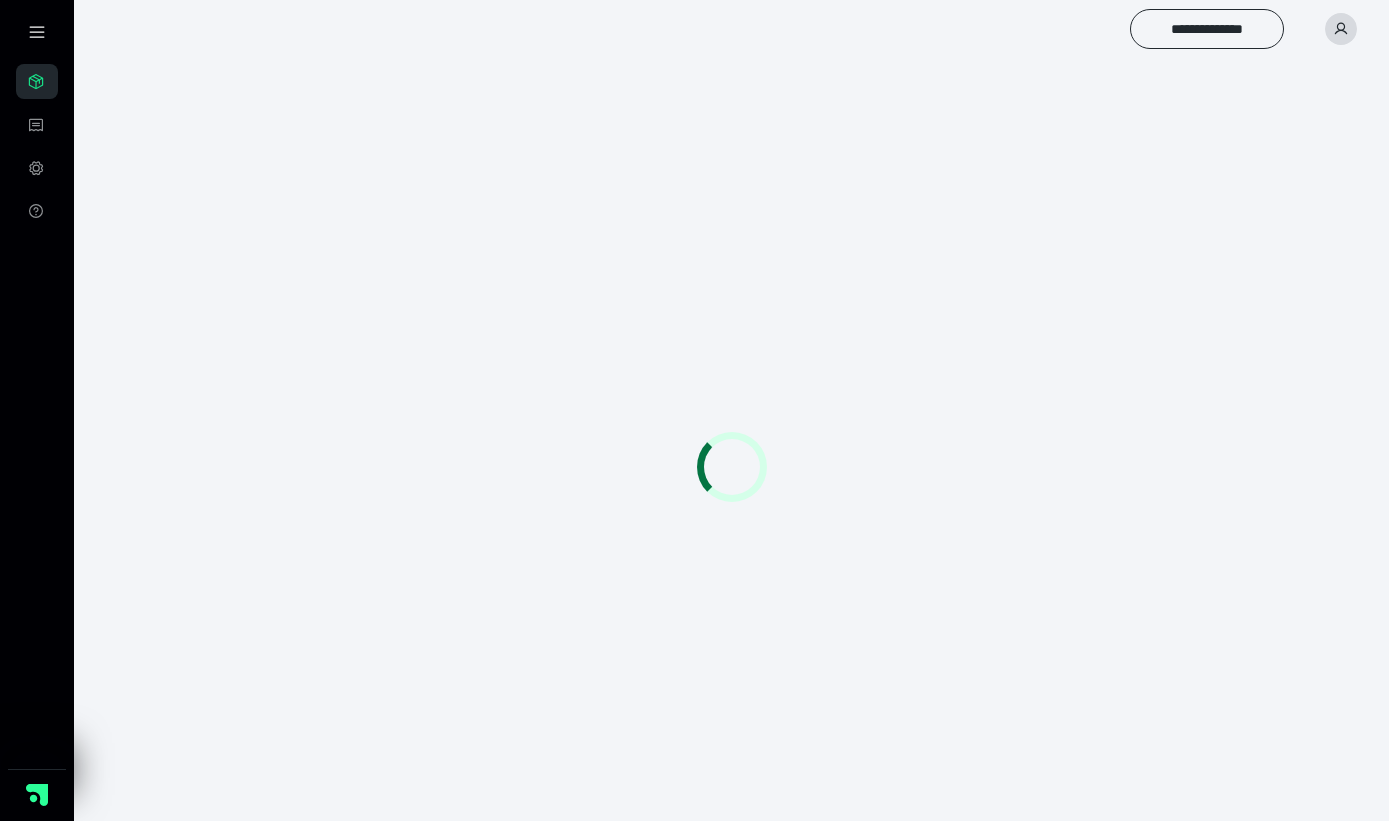scroll, scrollTop: 0, scrollLeft: 0, axis: both 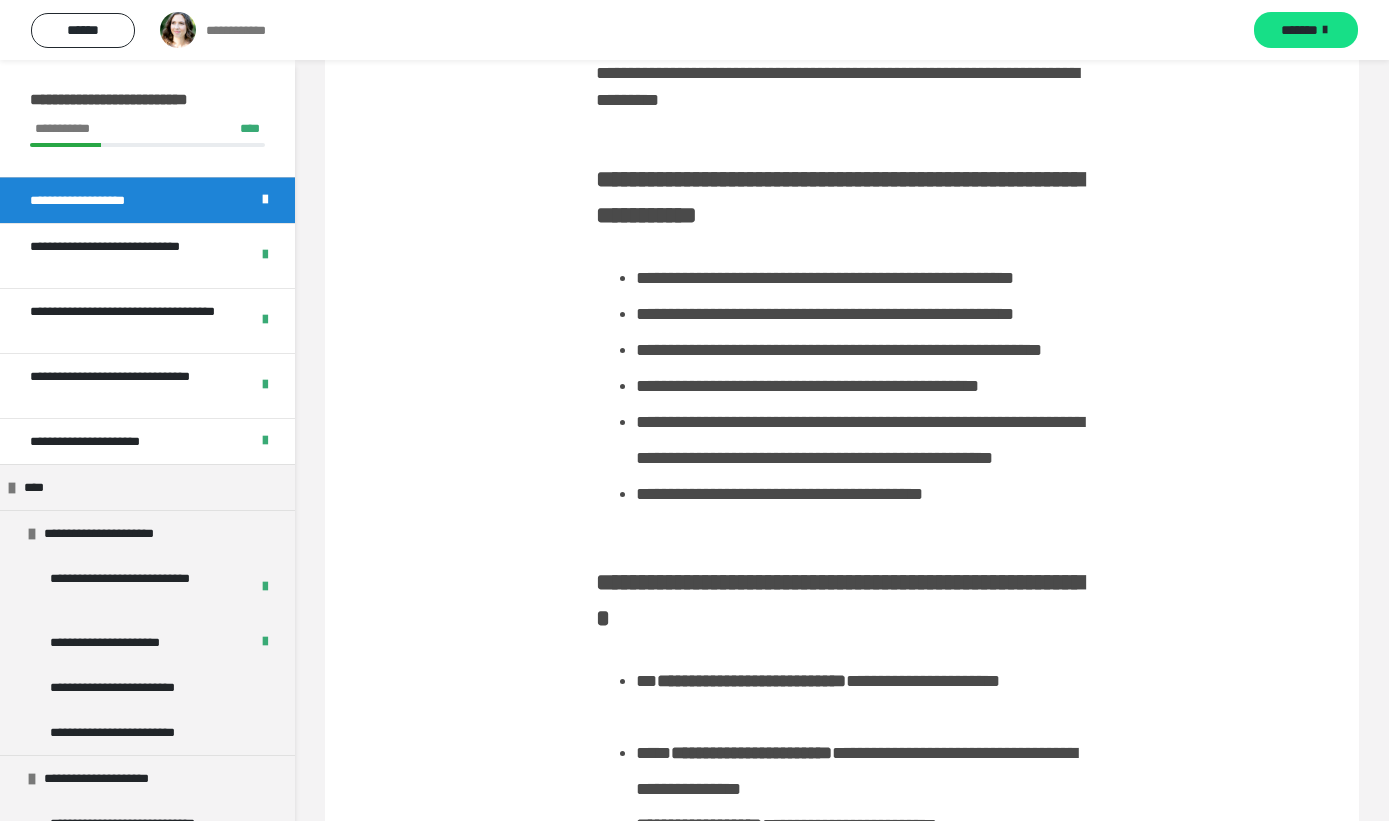 click on "**********" at bounding box center [141, 588] 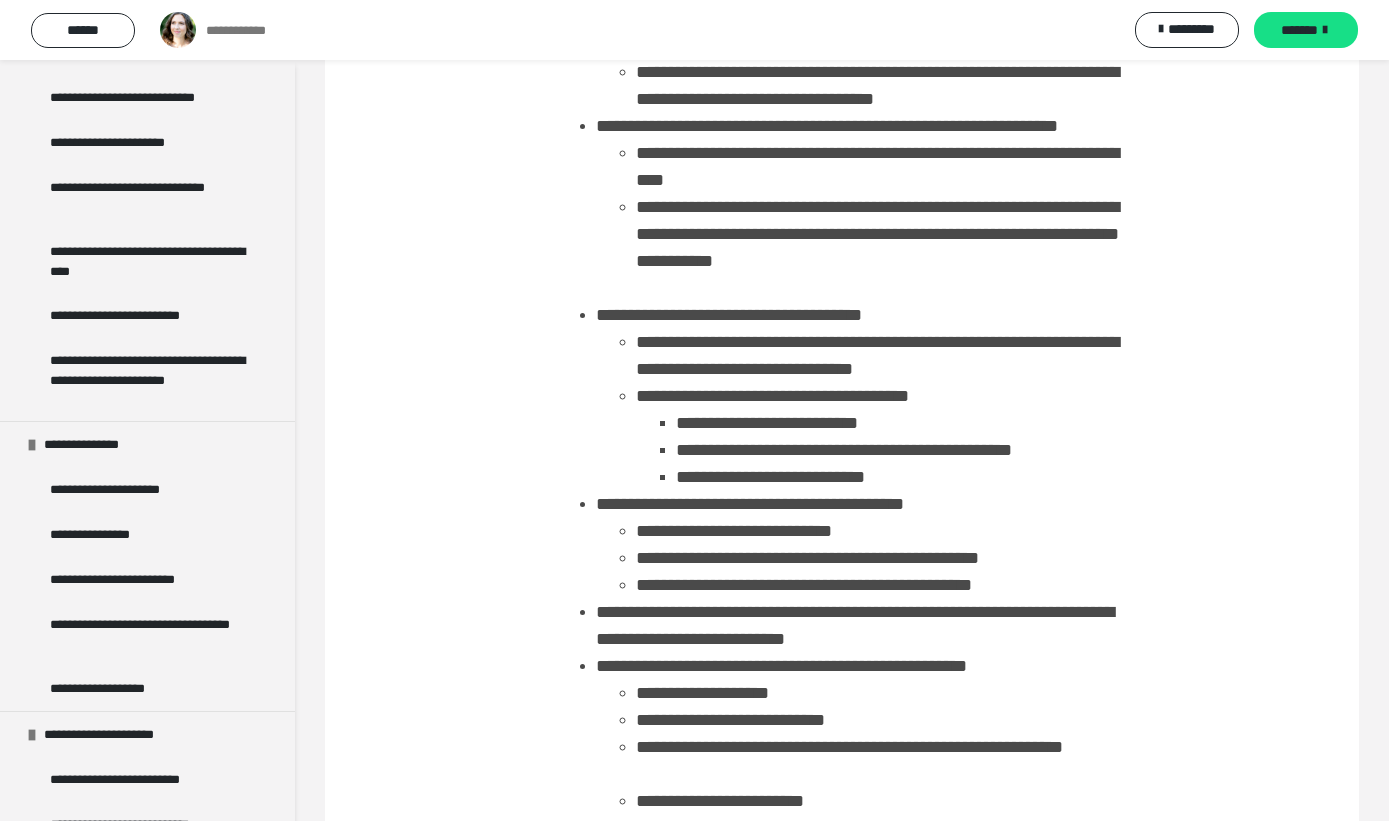 scroll, scrollTop: 725, scrollLeft: 0, axis: vertical 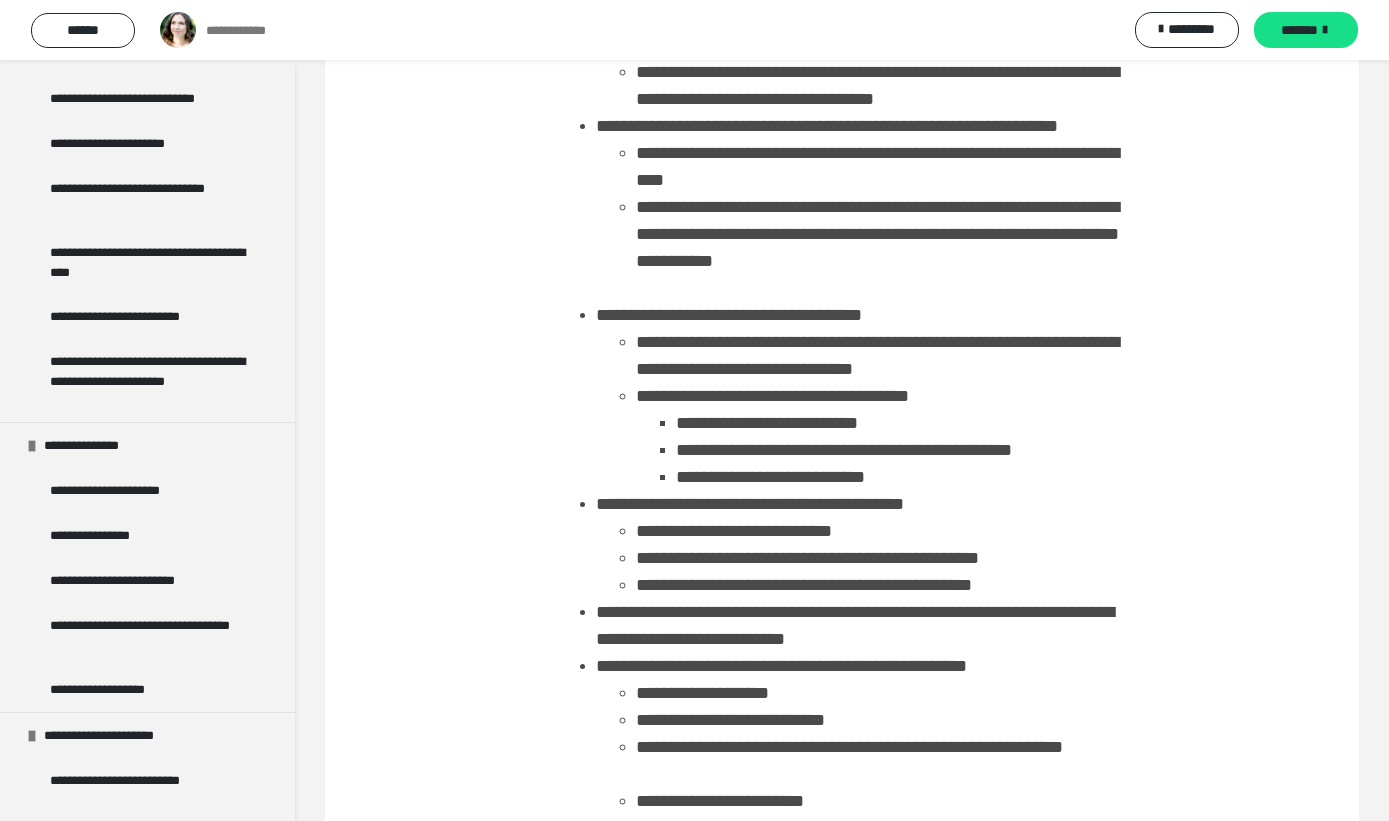 click on "**********" at bounding box center [147, 780] 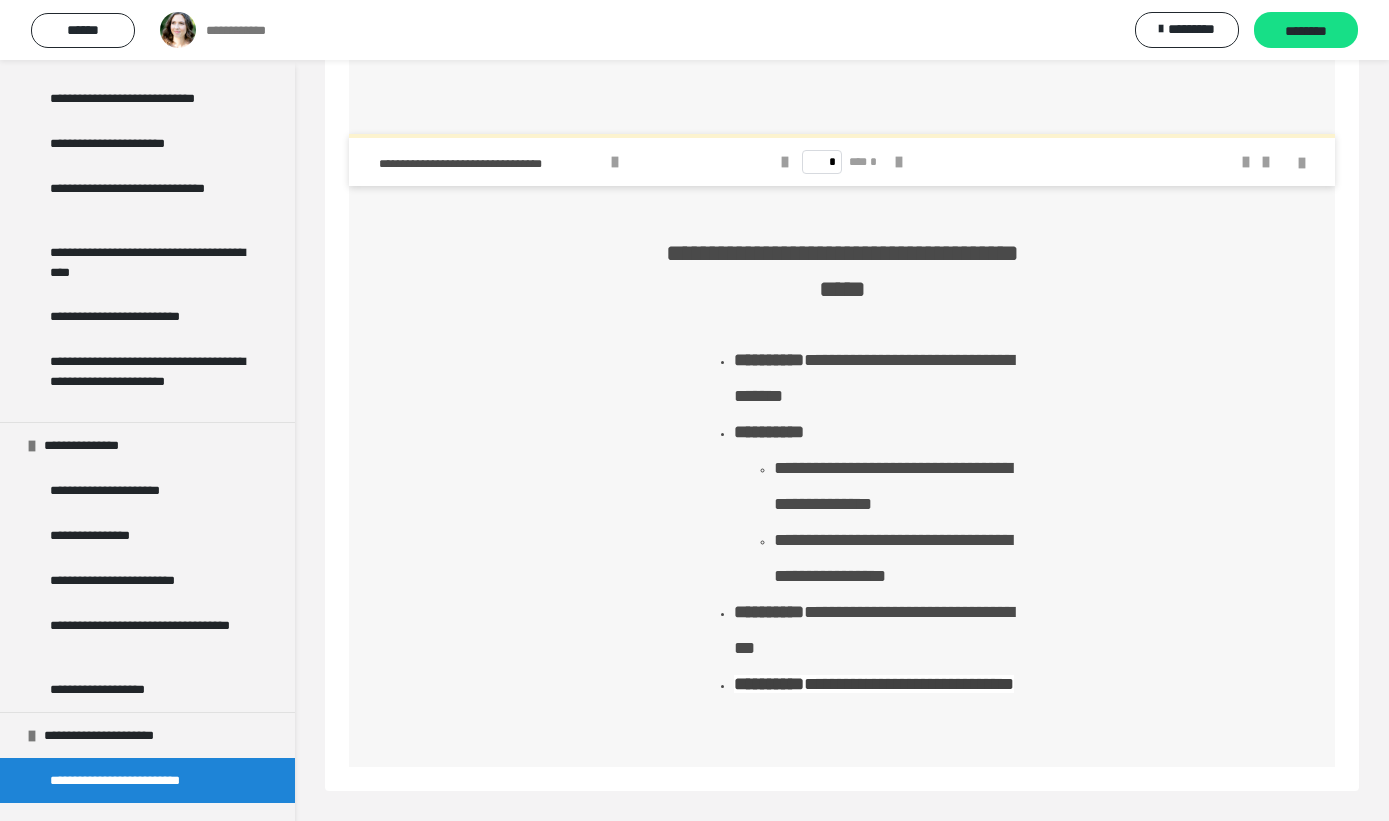 scroll, scrollTop: 114, scrollLeft: 0, axis: vertical 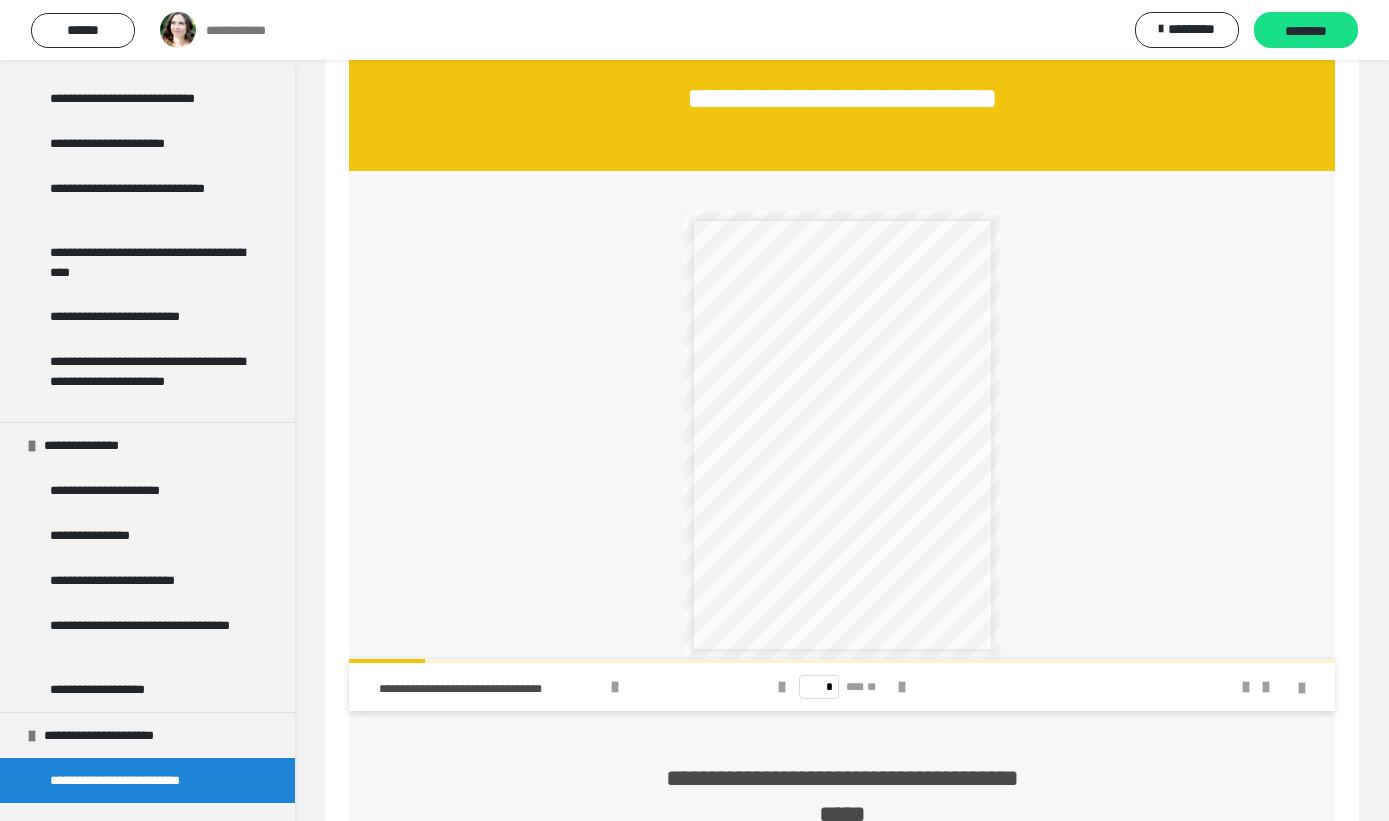 click at bounding box center (615, 687) 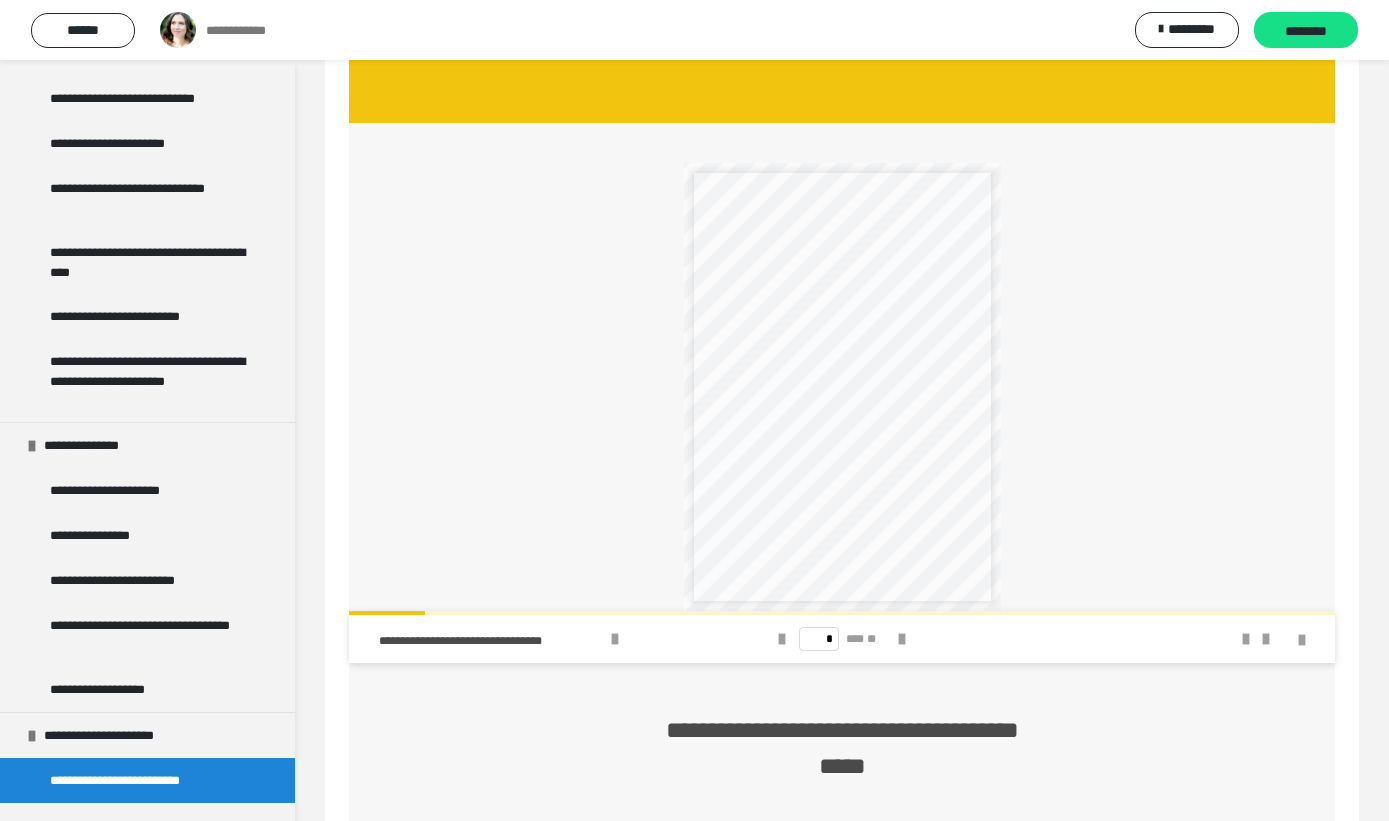 click on "**********" at bounding box center (121, 490) 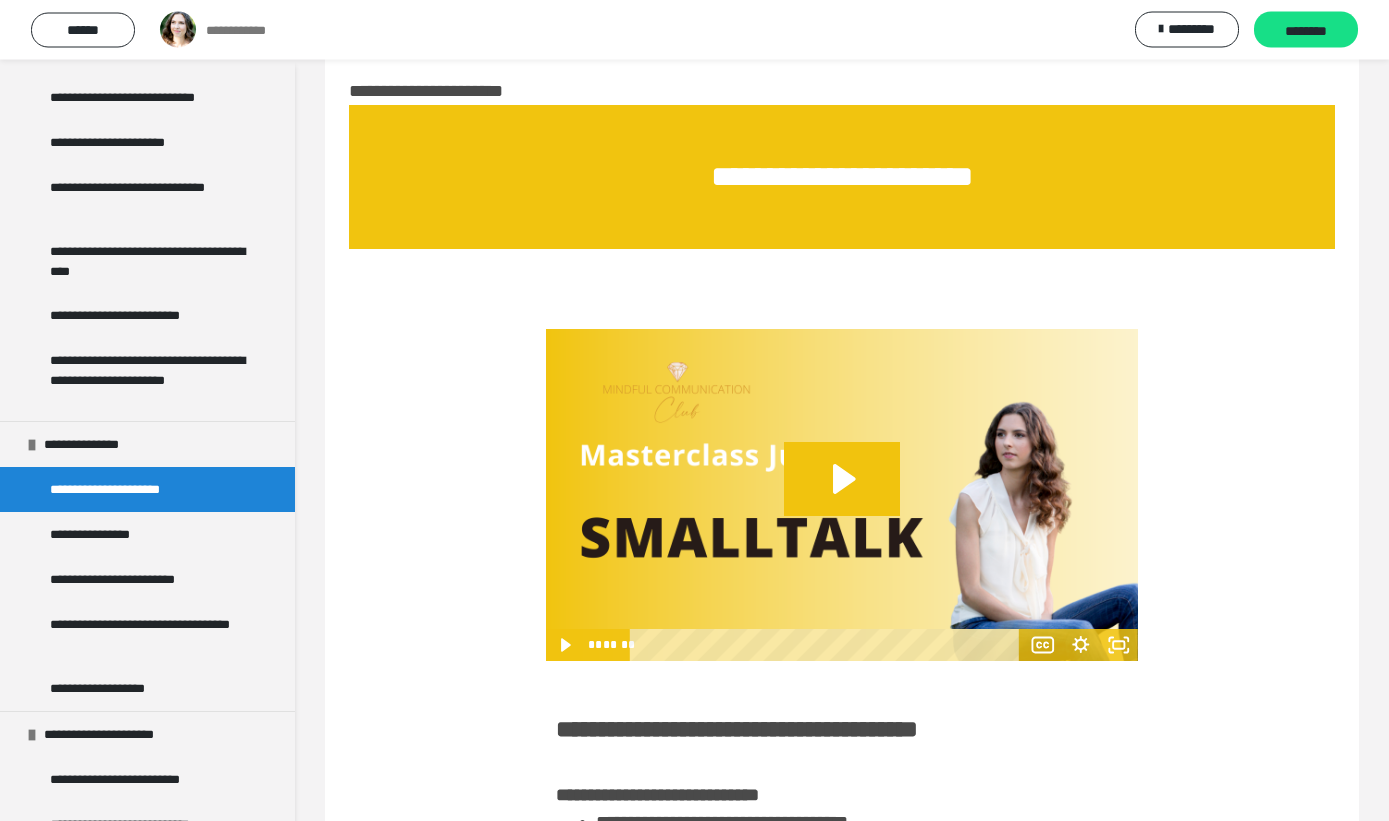 scroll, scrollTop: 0, scrollLeft: 0, axis: both 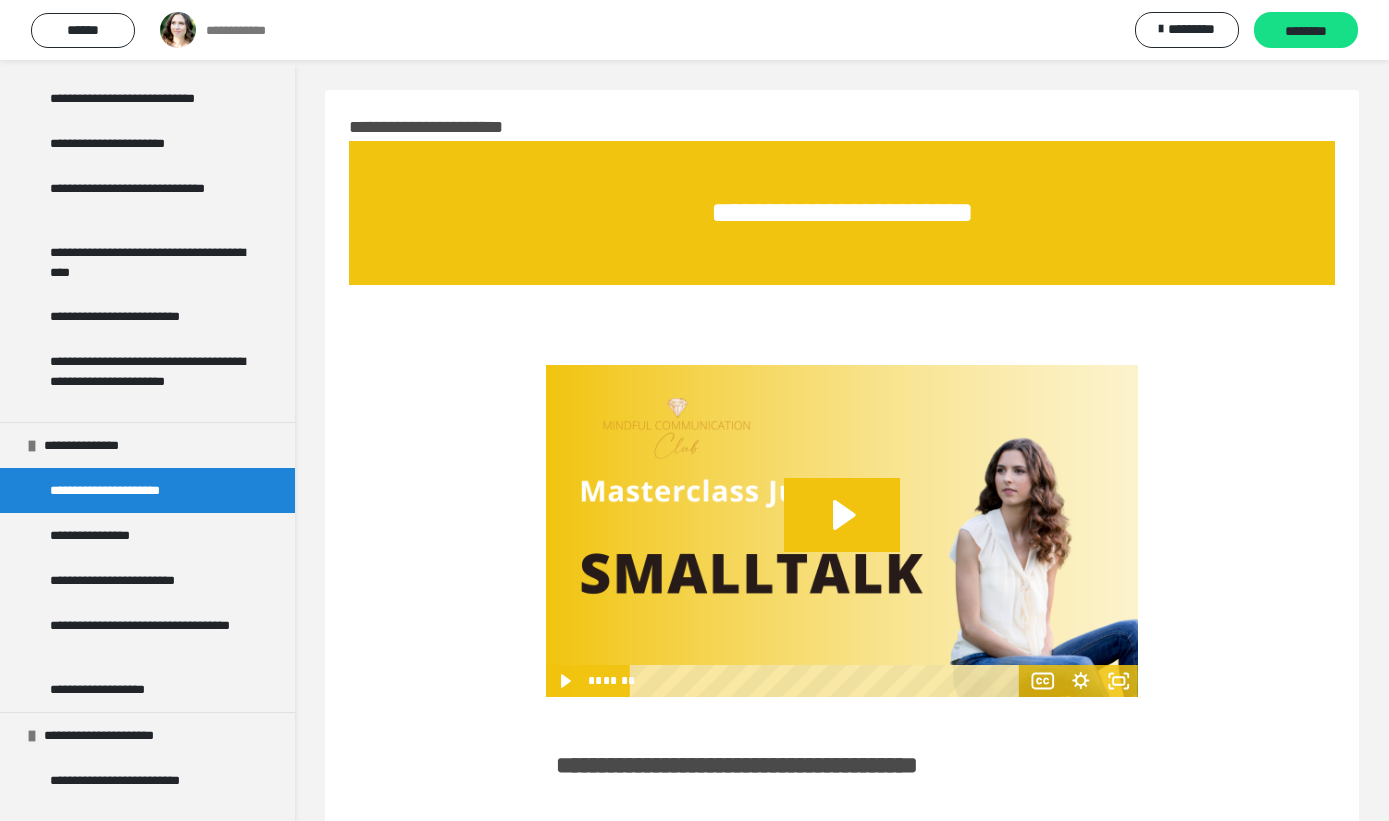 click on "**********" at bounding box center (139, 580) 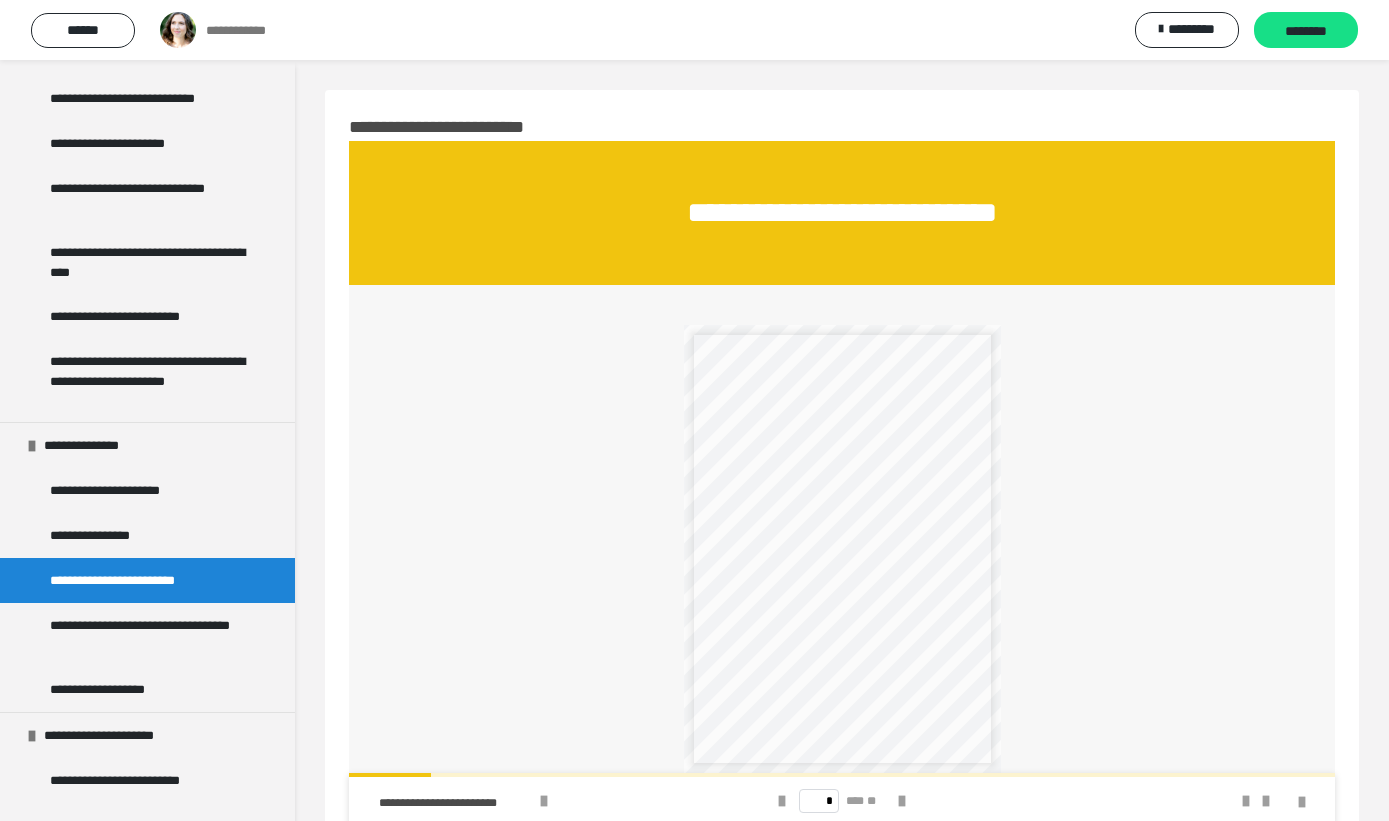 click at bounding box center [544, 801] 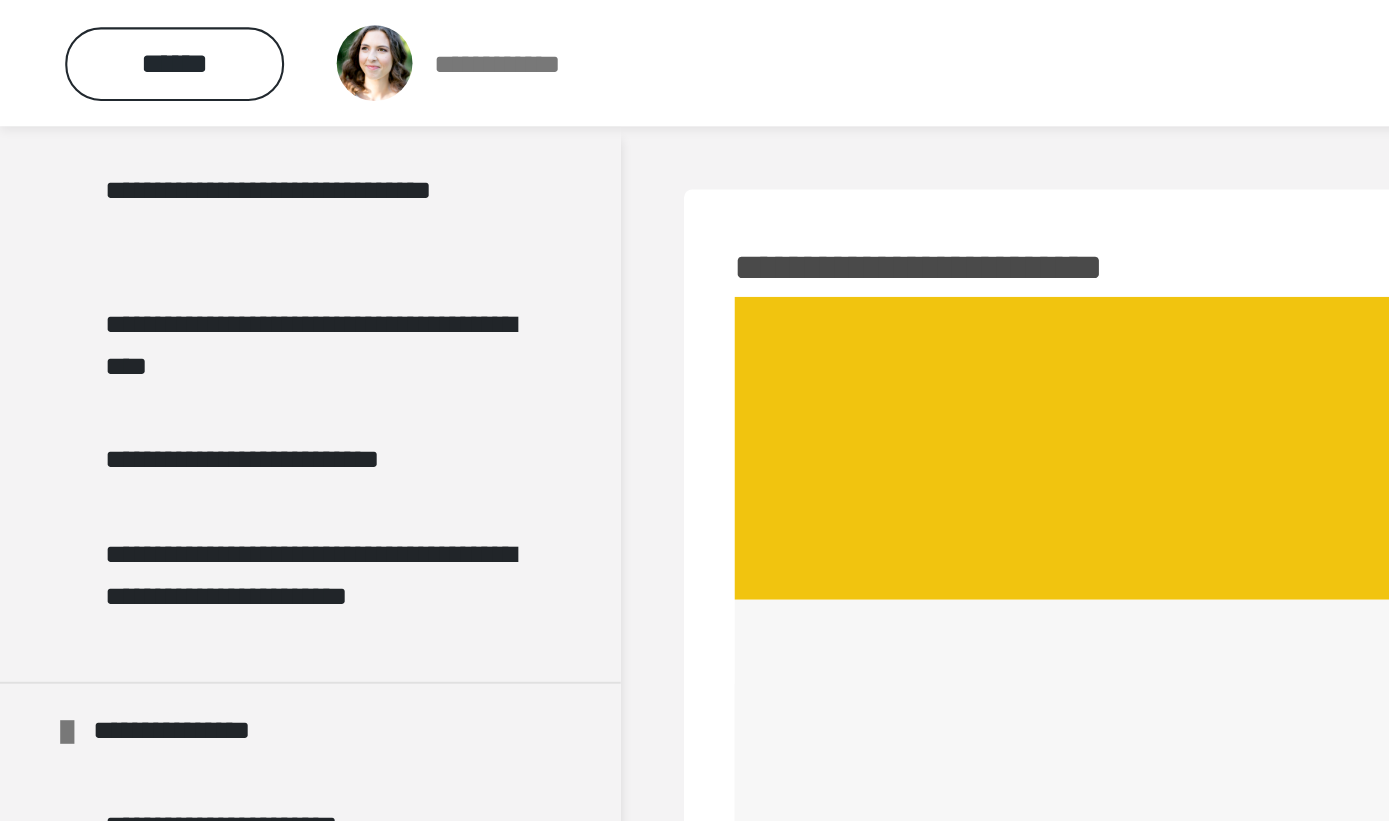 scroll, scrollTop: 821, scrollLeft: 0, axis: vertical 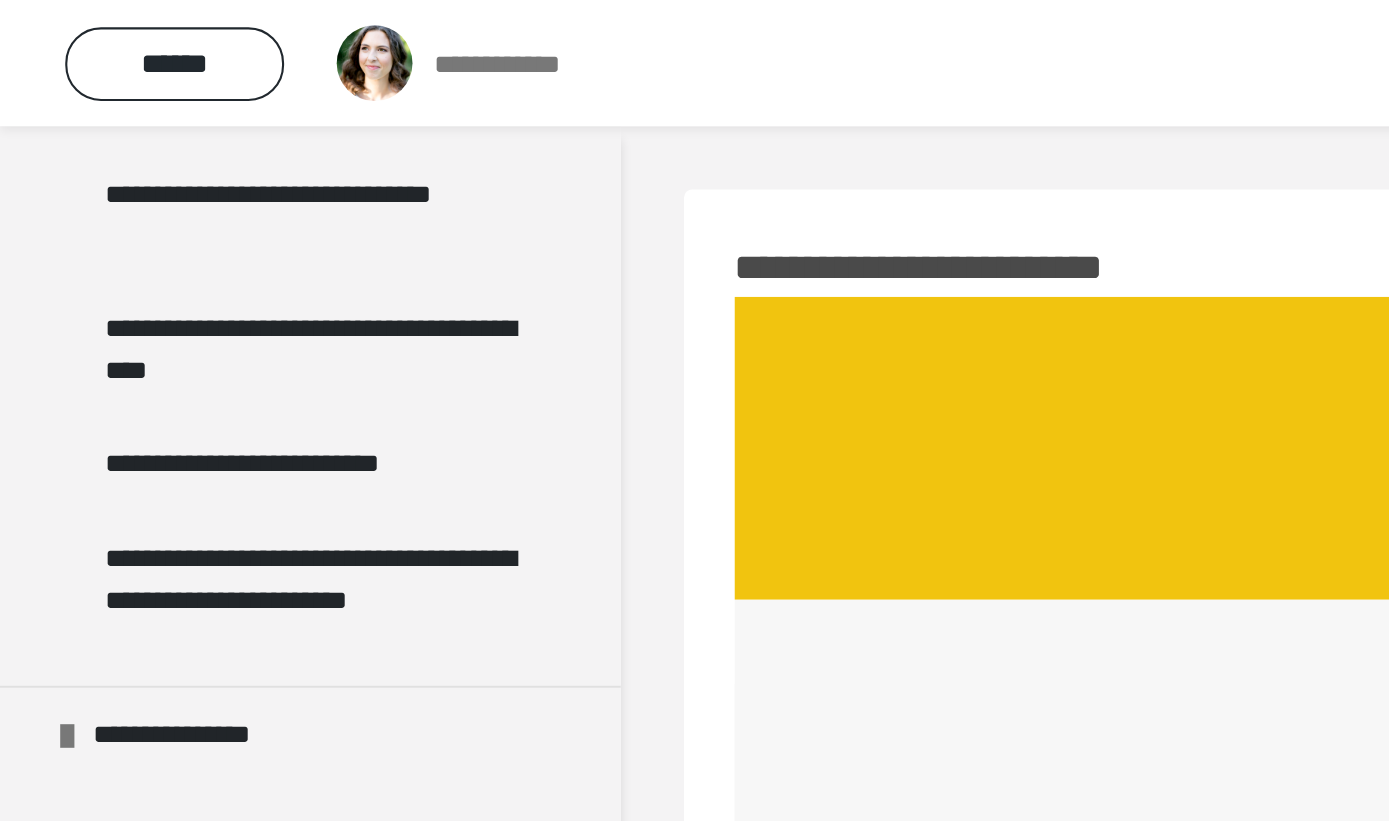 click on "**********" at bounding box center [147, 349] 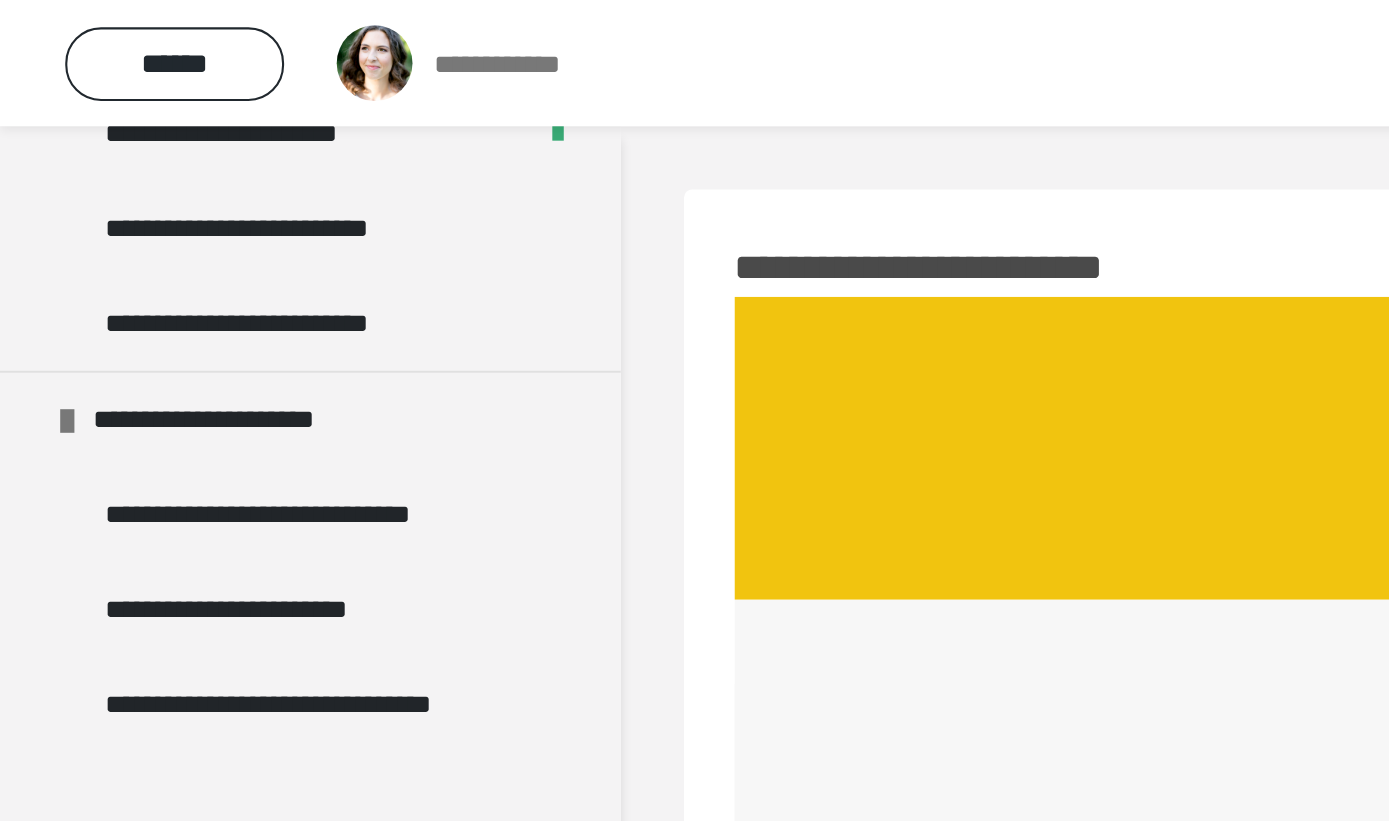 scroll, scrollTop: 577, scrollLeft: 0, axis: vertical 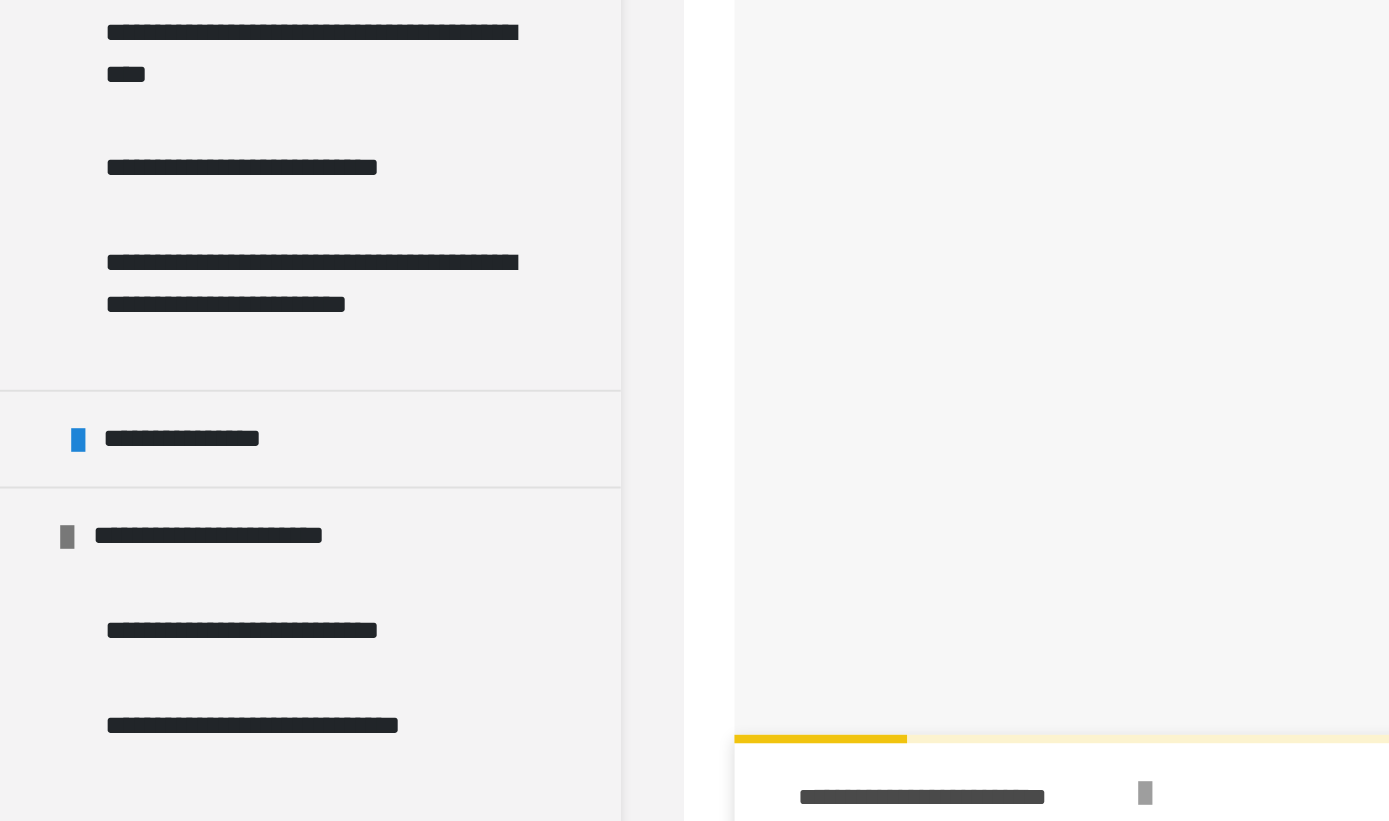 click on "**********" at bounding box center (93, 593) 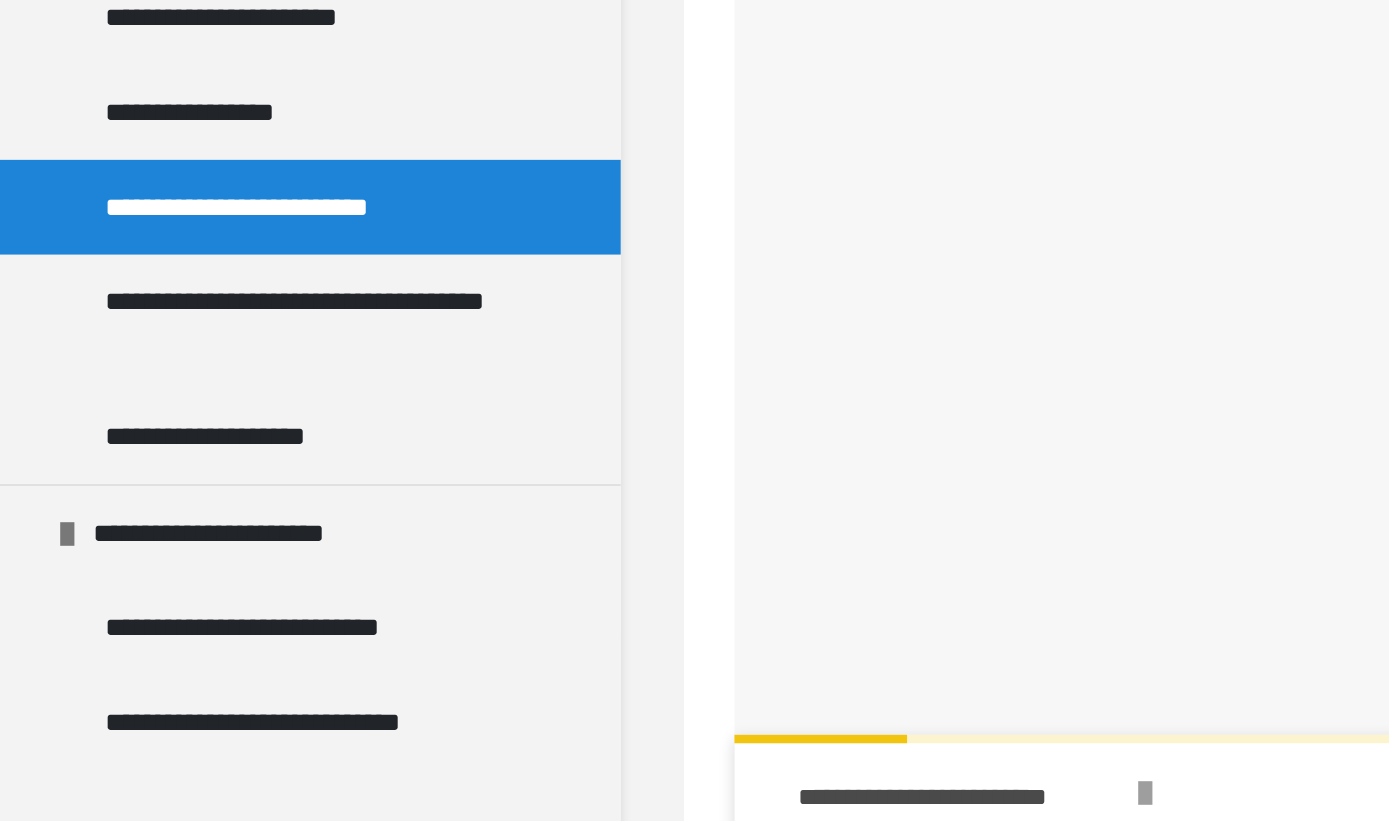 scroll, scrollTop: 821, scrollLeft: 0, axis: vertical 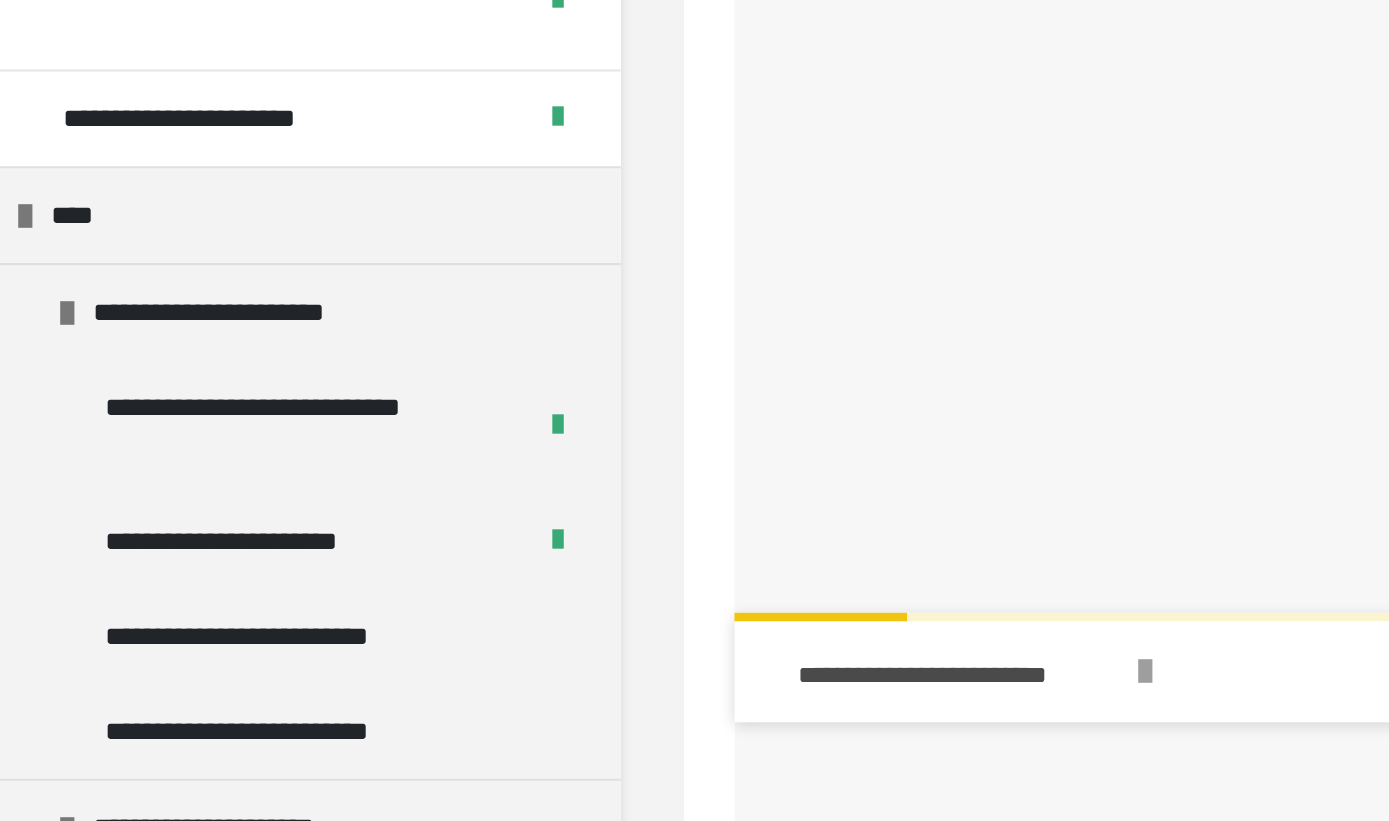 click at bounding box center (12, 488) 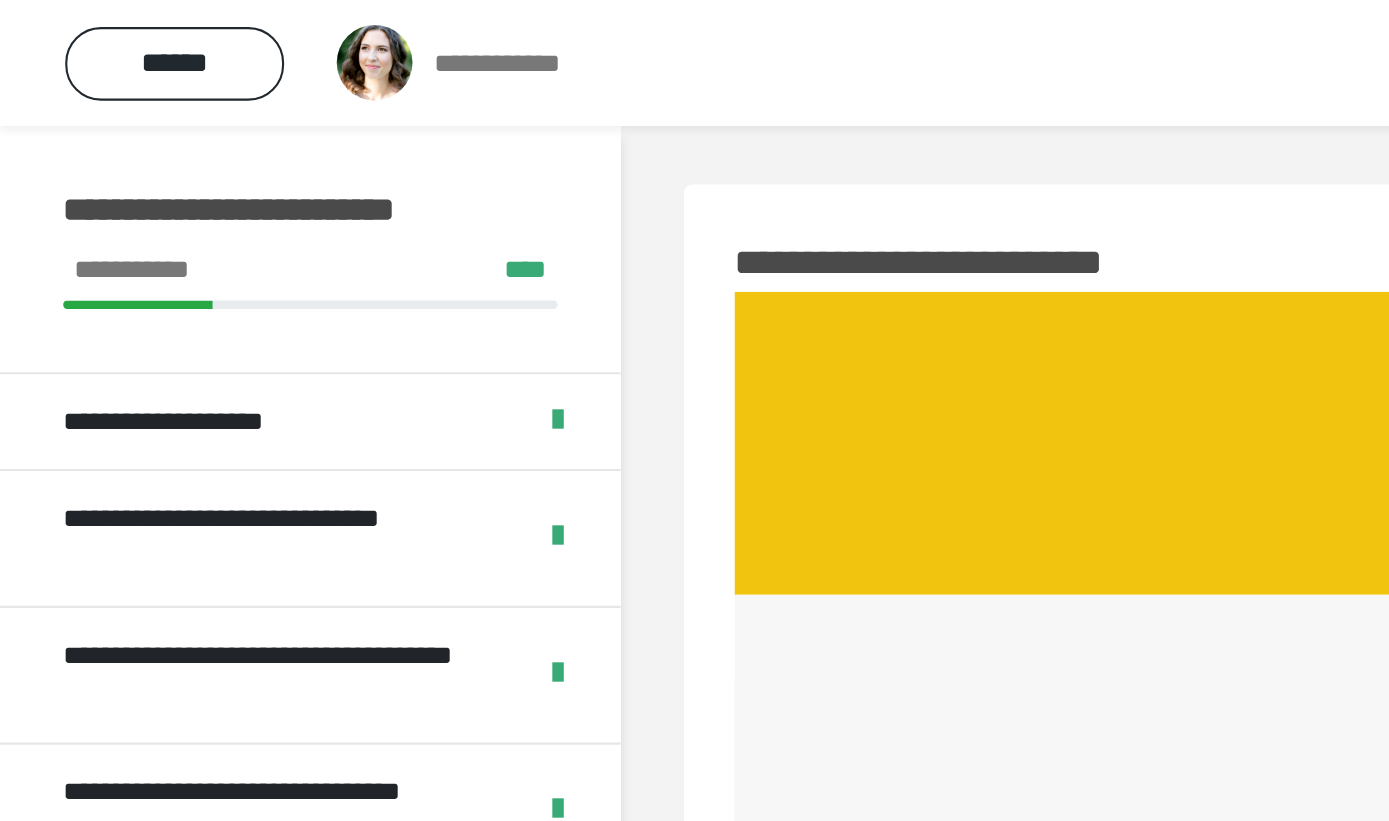 scroll, scrollTop: 0, scrollLeft: 0, axis: both 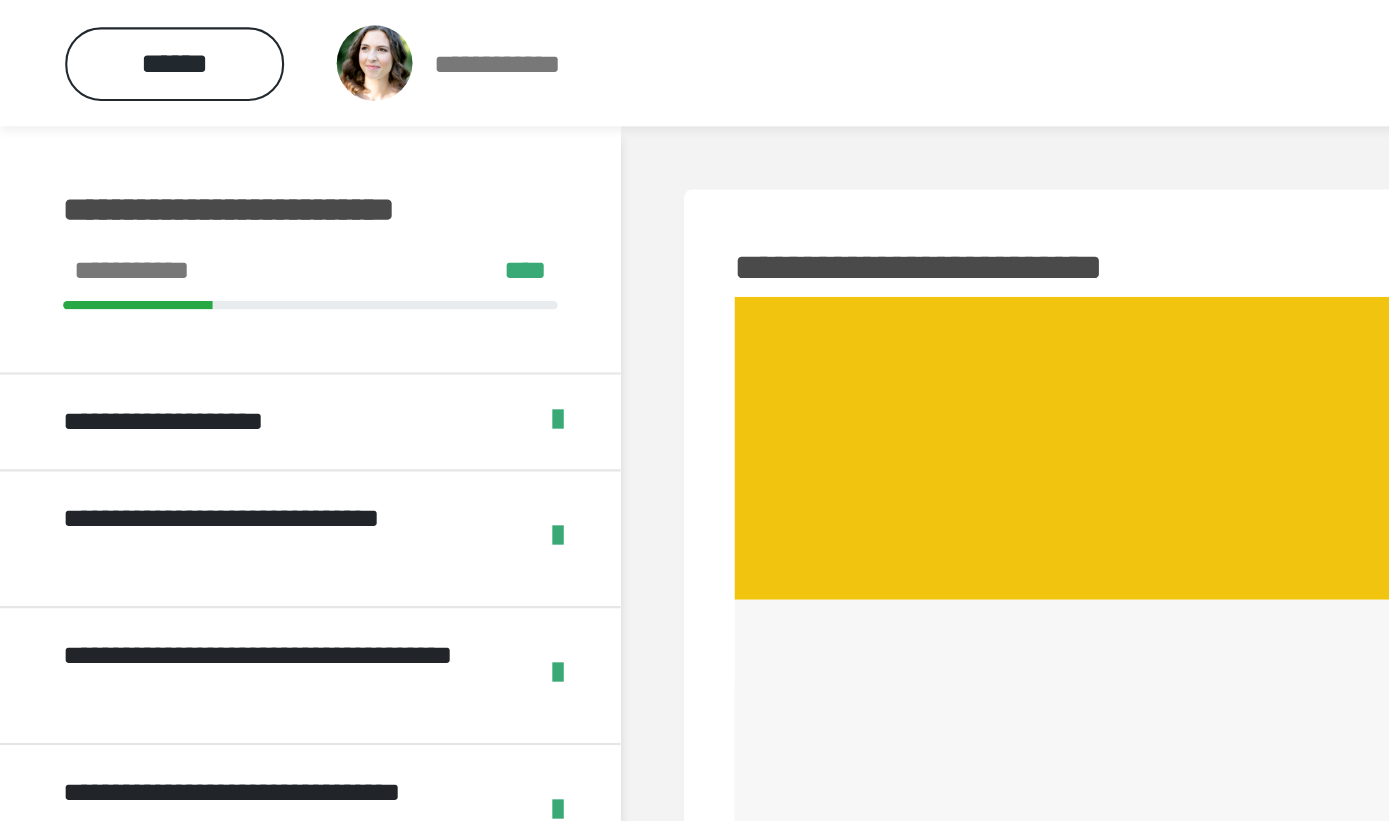 click on "******" at bounding box center [83, 30] 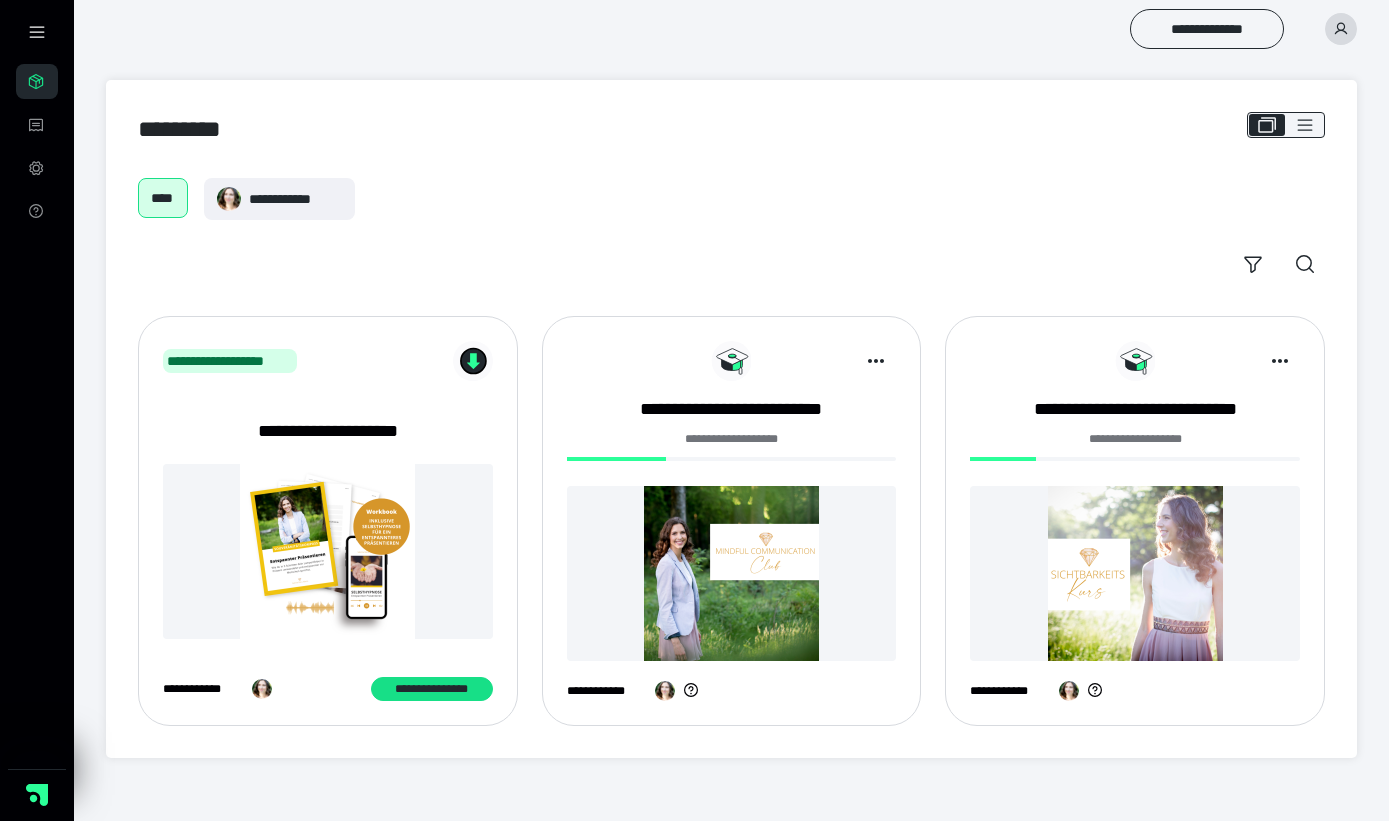 scroll, scrollTop: 0, scrollLeft: 0, axis: both 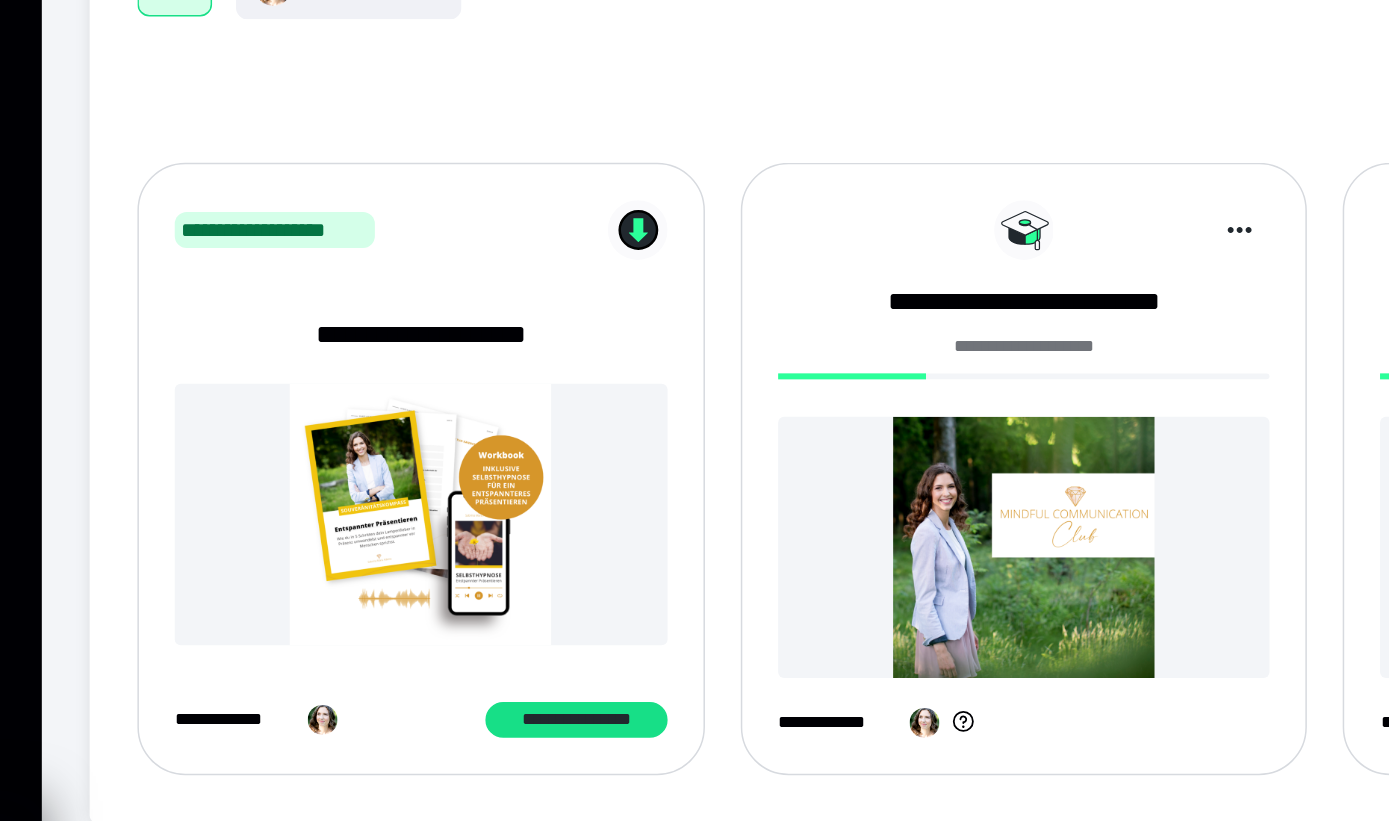 click on "**********" at bounding box center (432, 689) 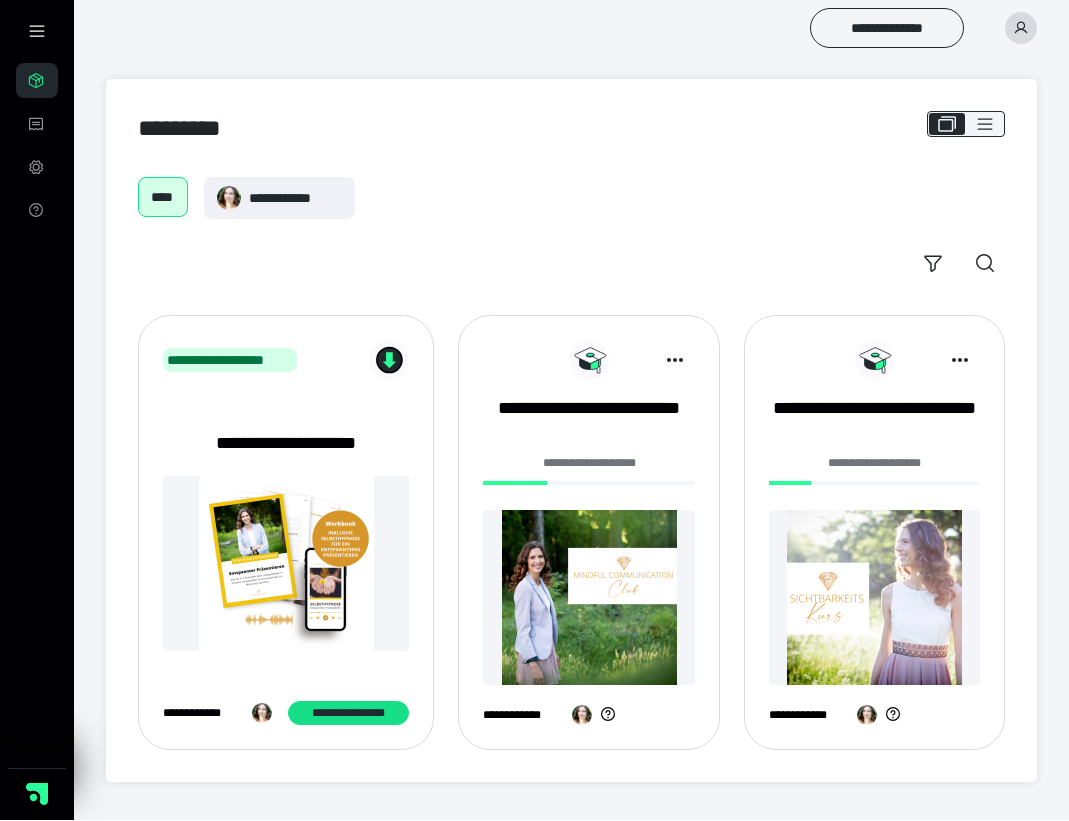click on "*********" at bounding box center [193, 129] 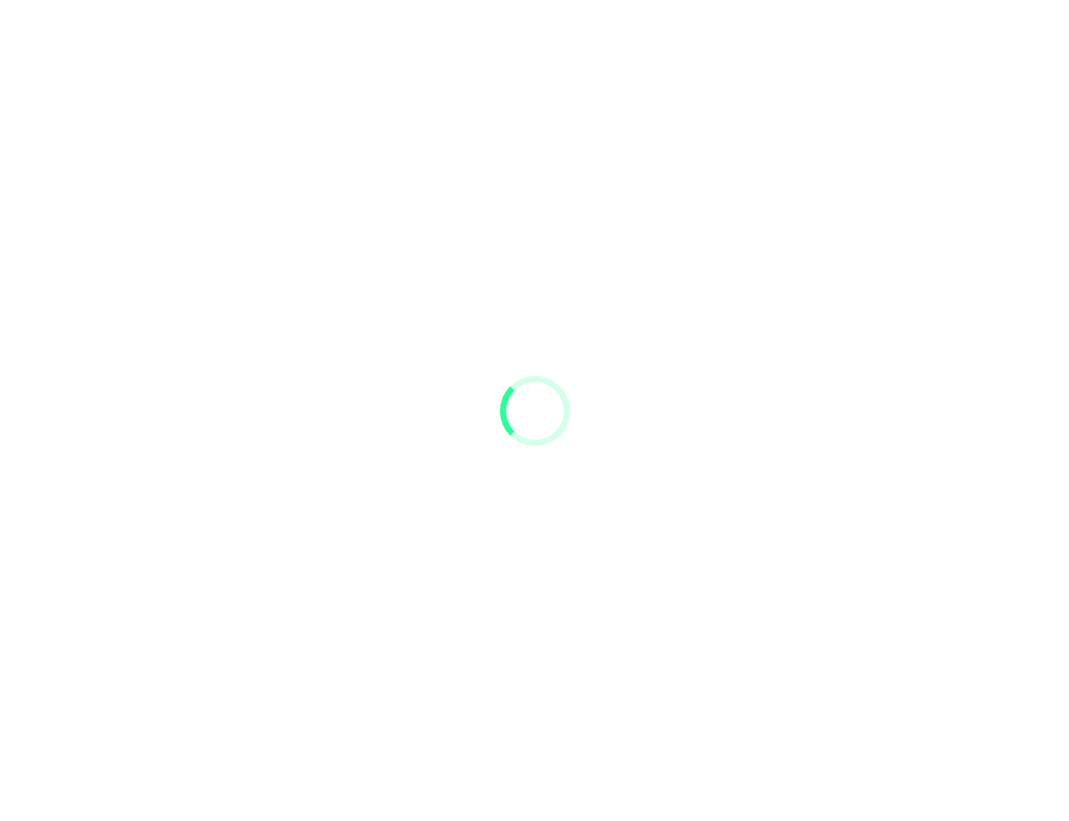 scroll, scrollTop: 0, scrollLeft: 0, axis: both 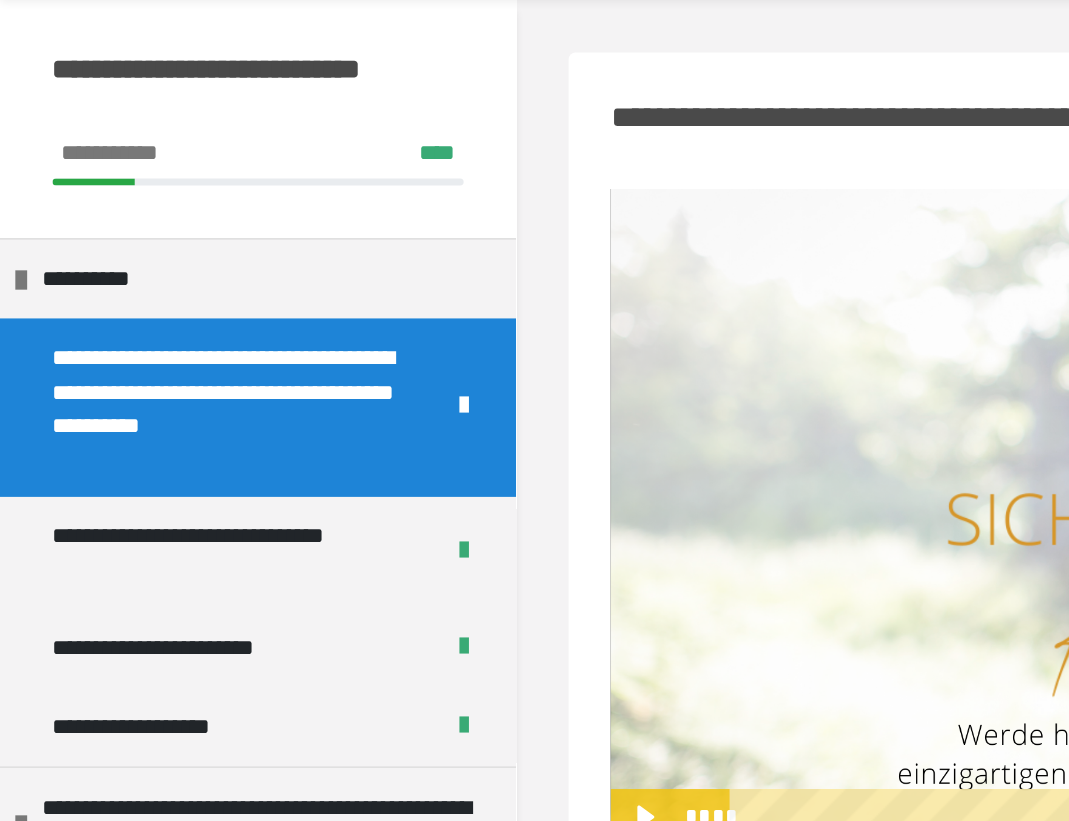 click on "**********" at bounding box center [131, 376] 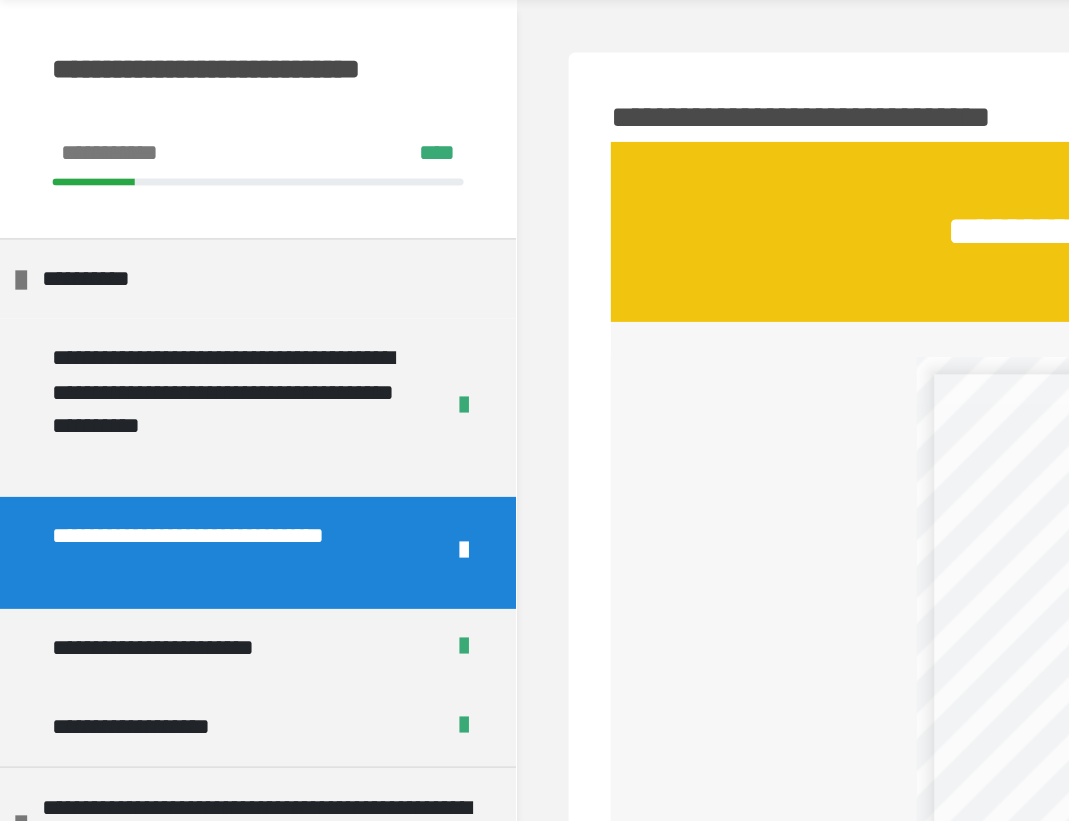 click on "**********" at bounding box center (106, 430) 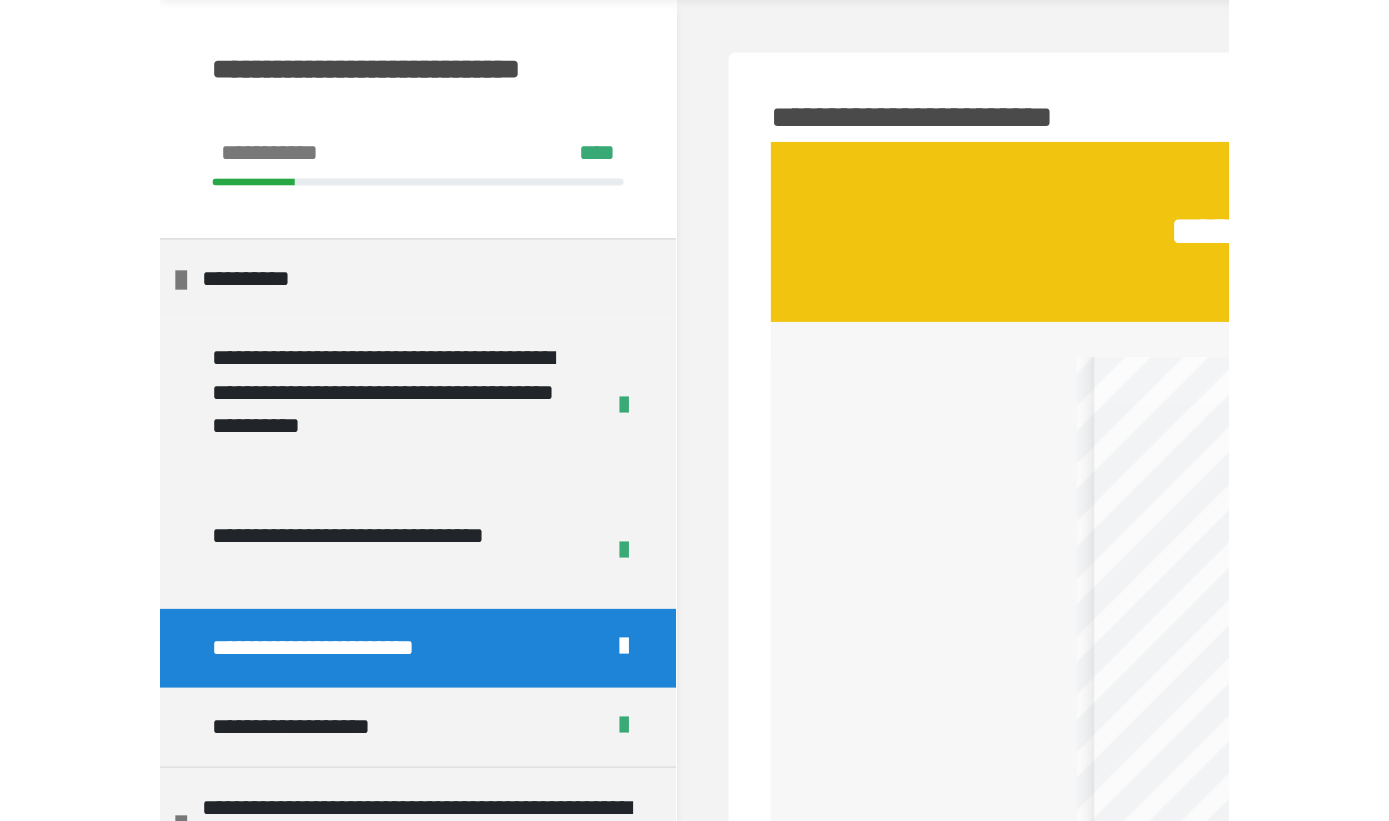 scroll, scrollTop: 14, scrollLeft: 0, axis: vertical 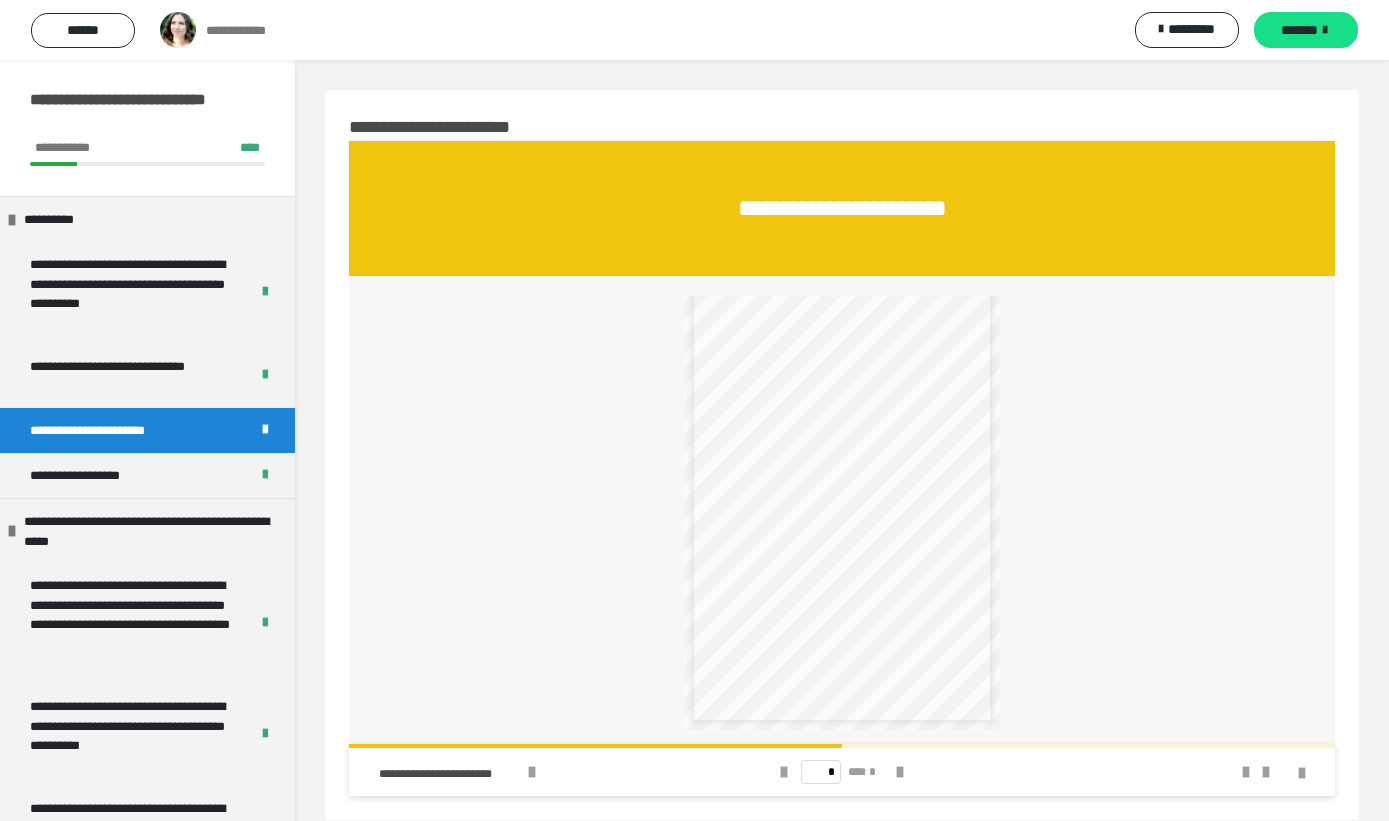 click at bounding box center (900, 772) 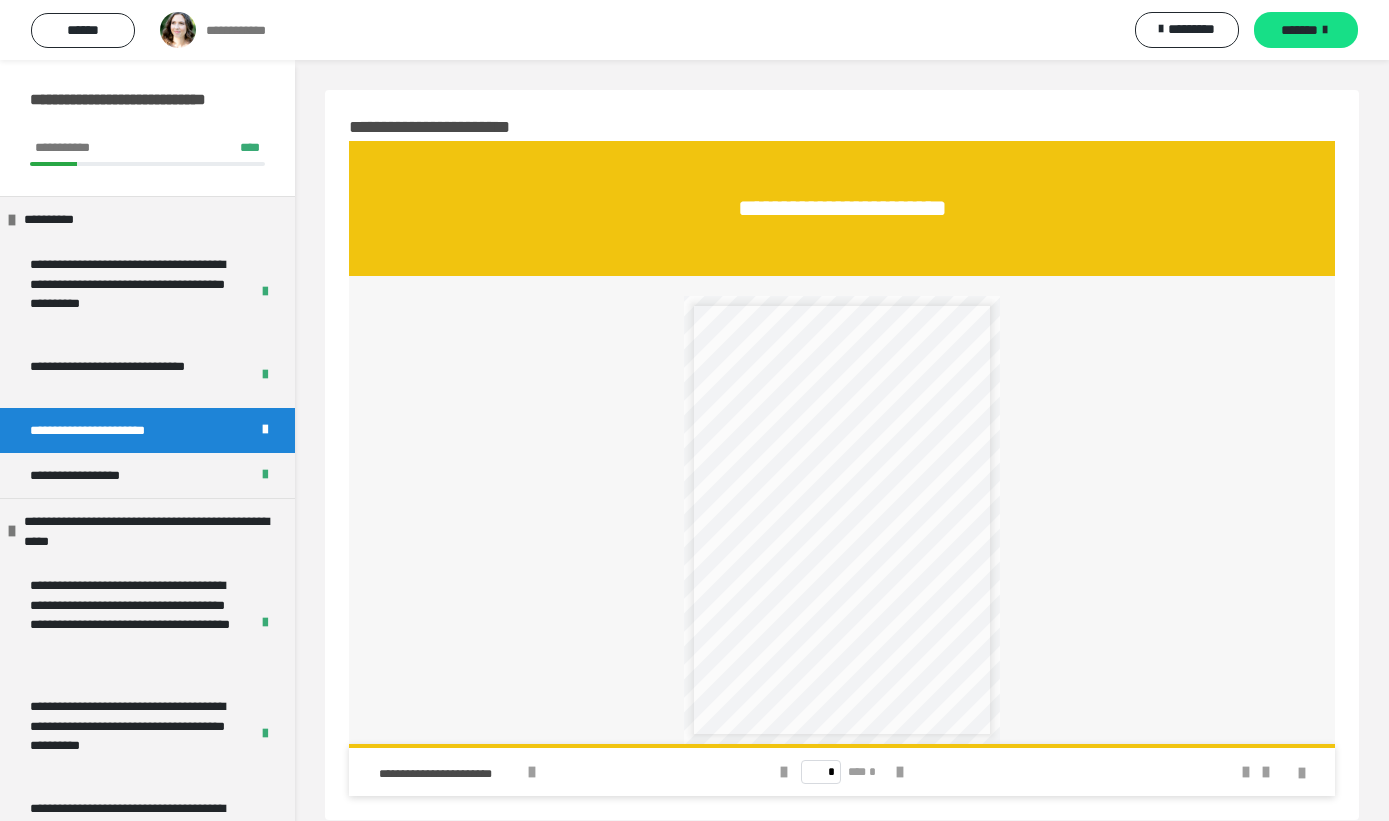 click at bounding box center [784, 772] 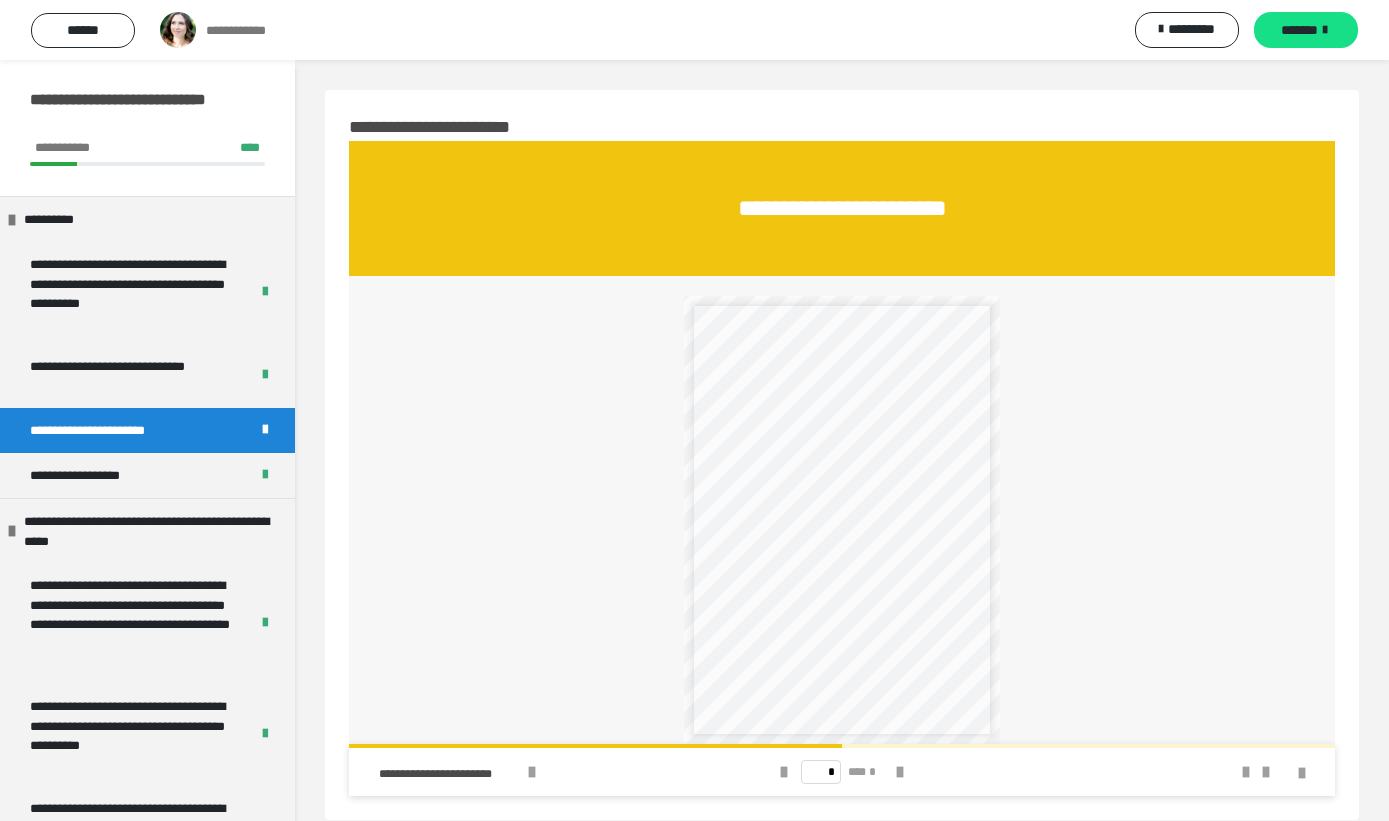 click on "**********" at bounding box center (131, 376) 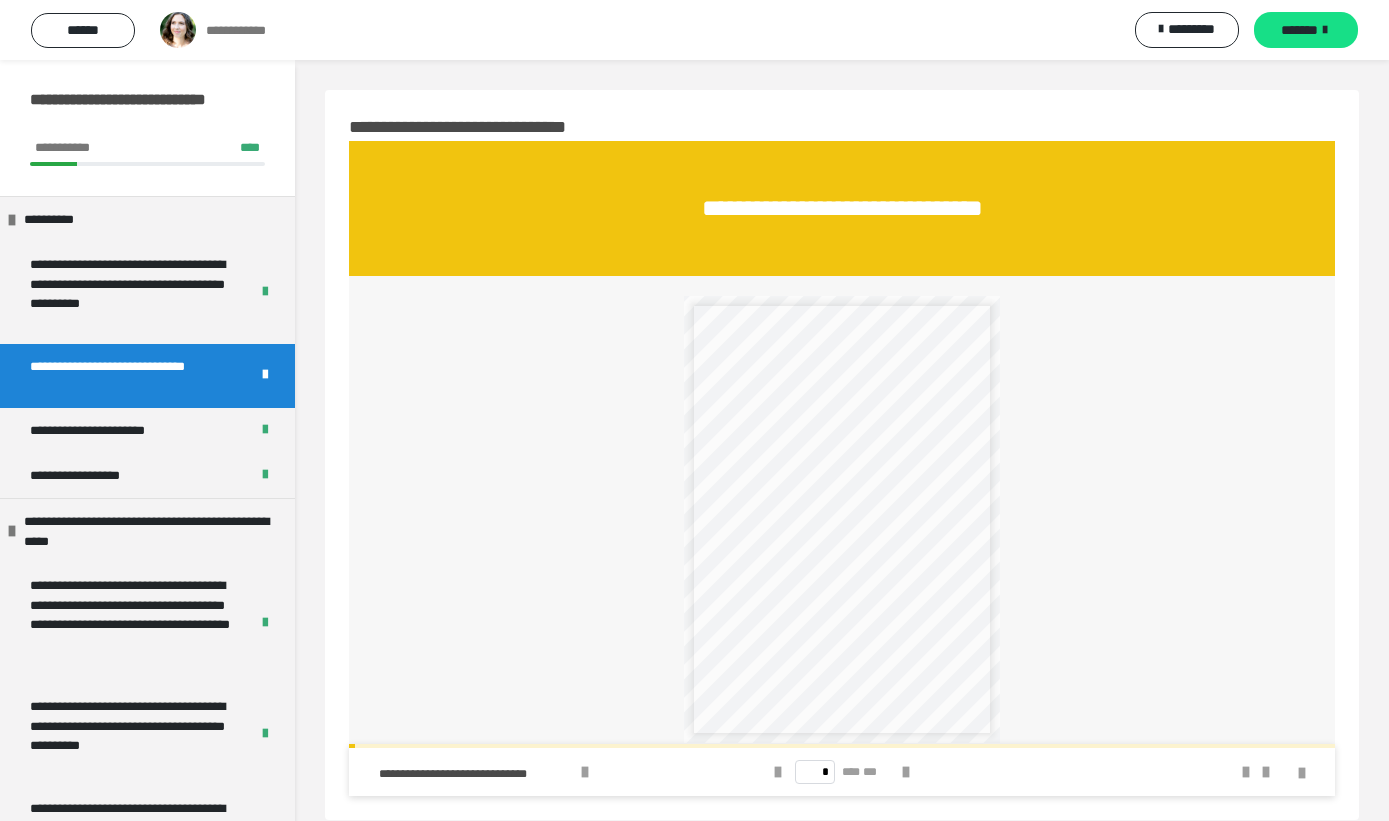 click on "******" at bounding box center (83, 30) 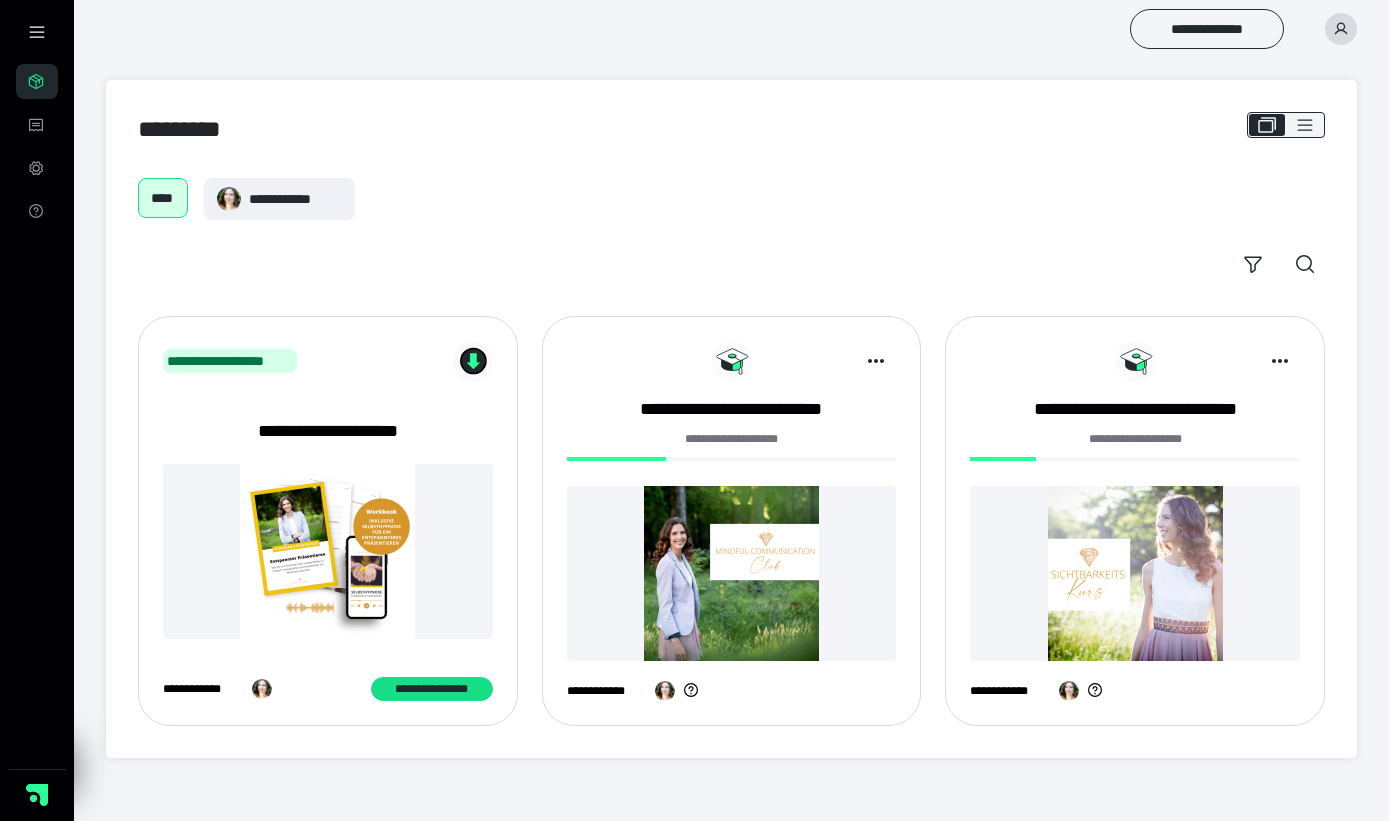 scroll, scrollTop: 0, scrollLeft: 0, axis: both 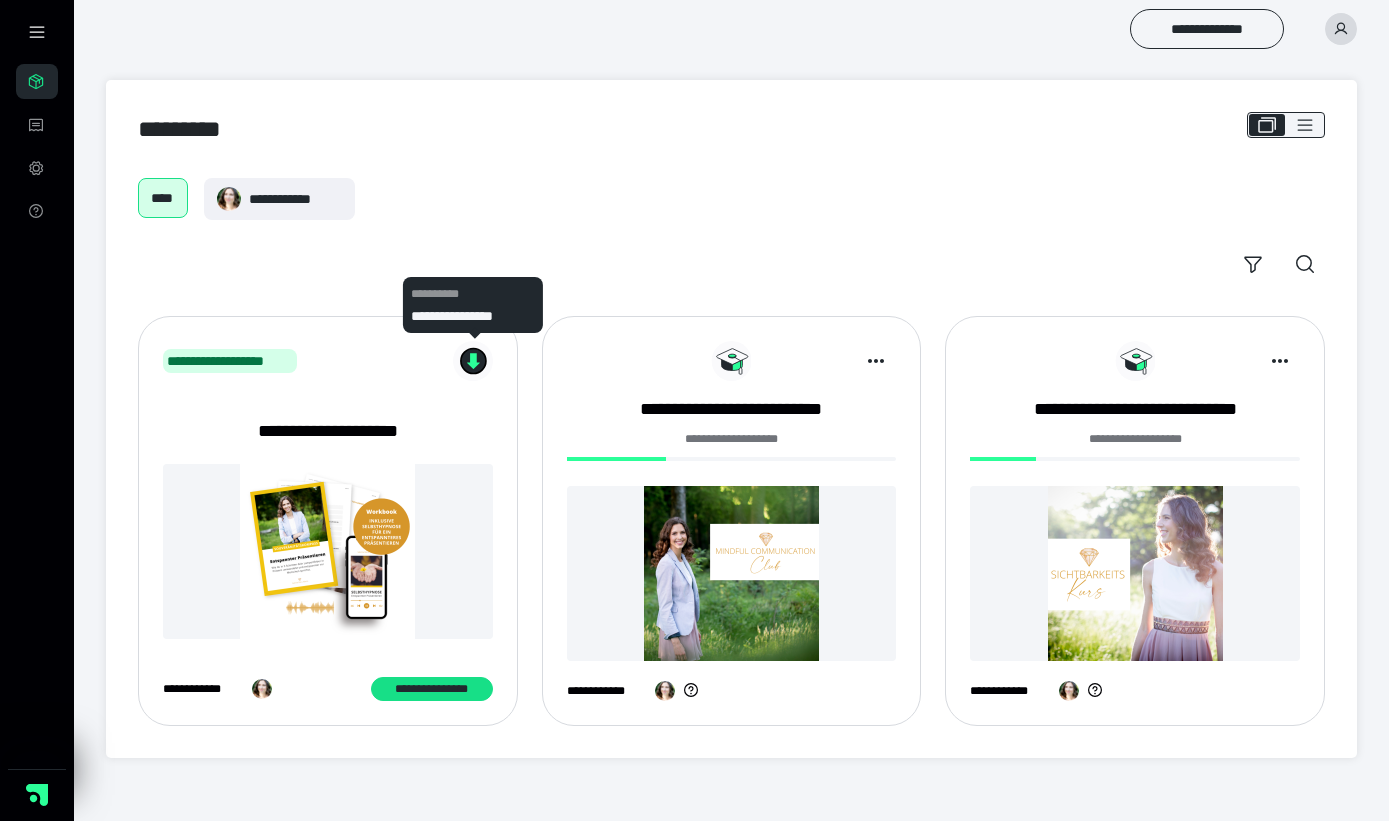 click 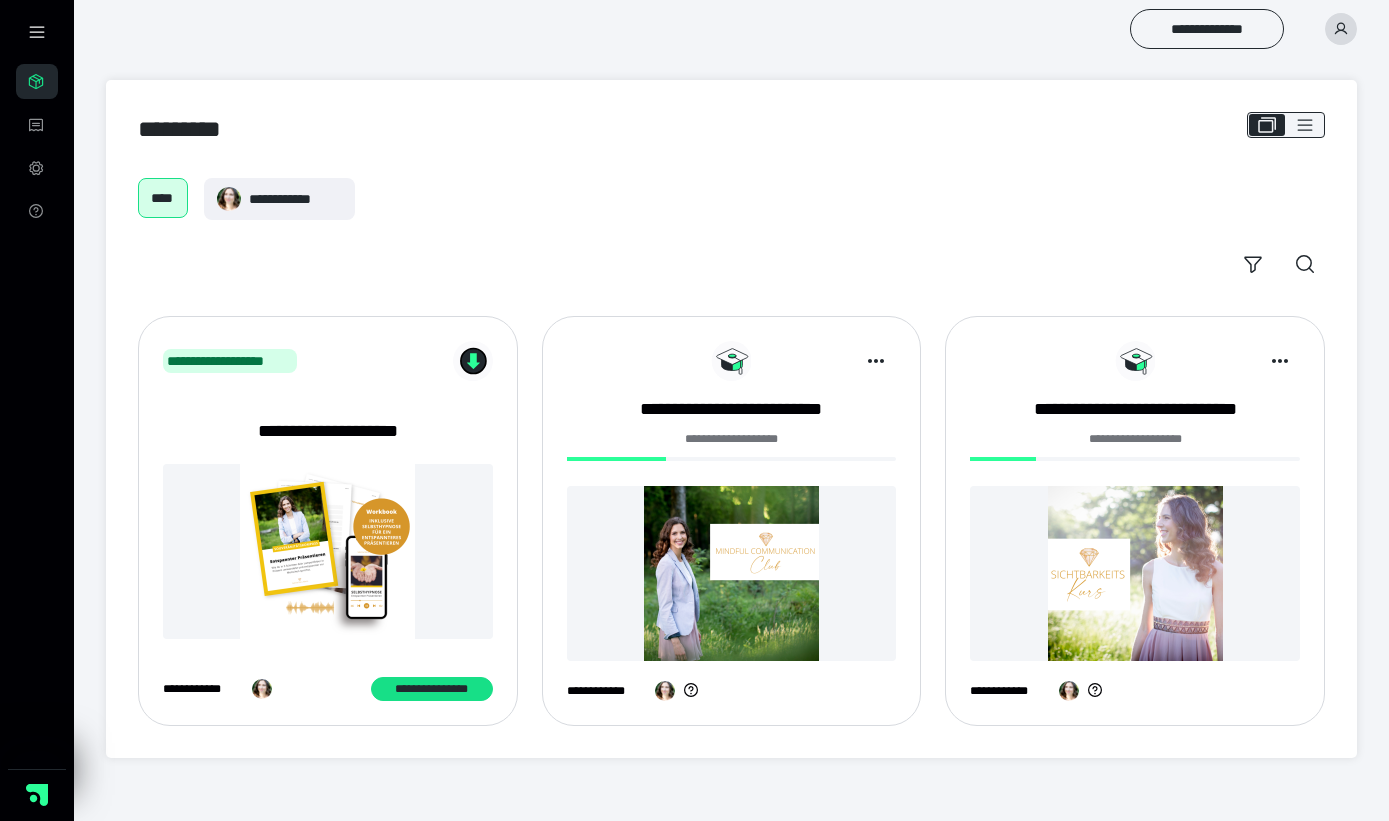 click at bounding box center (732, 573) 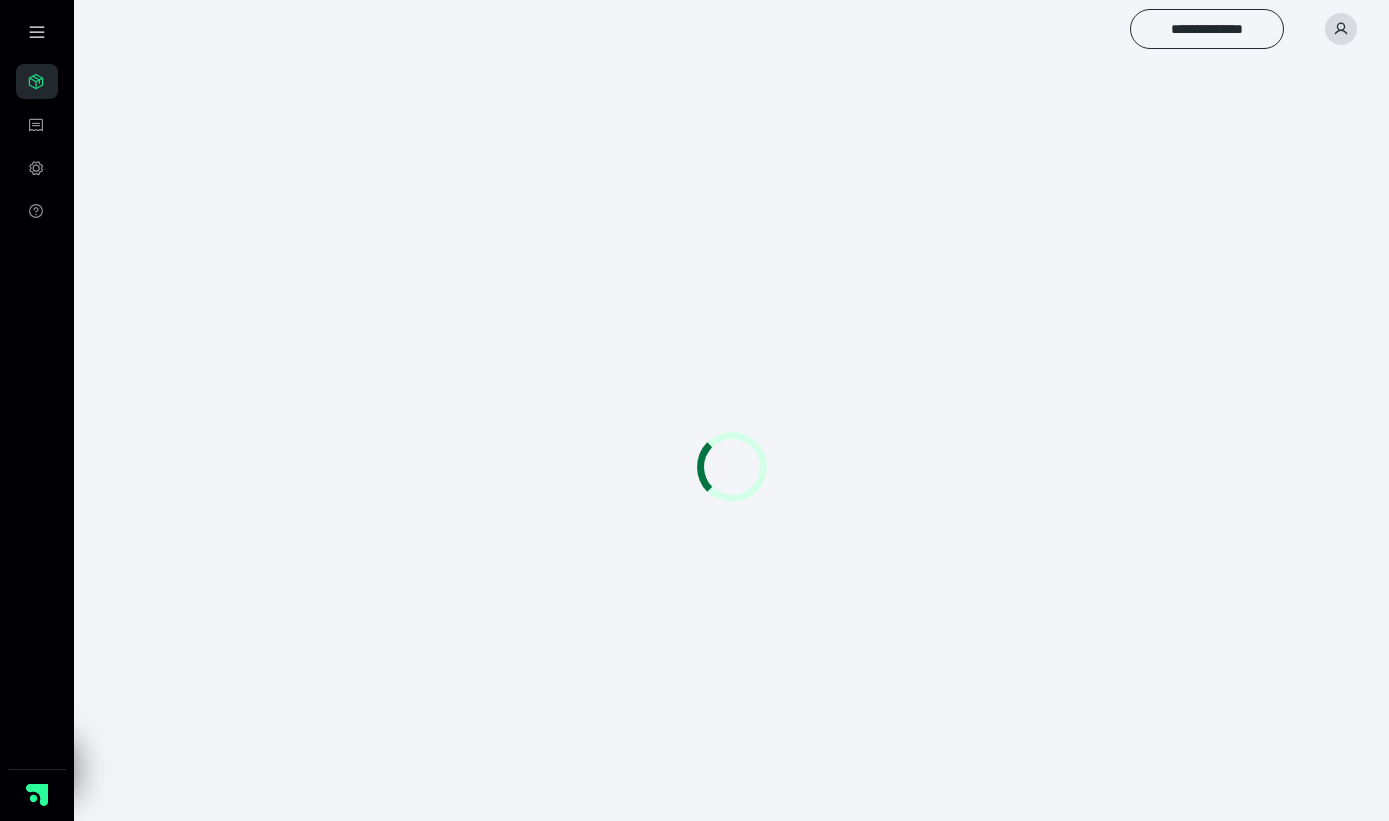 scroll, scrollTop: 0, scrollLeft: 0, axis: both 